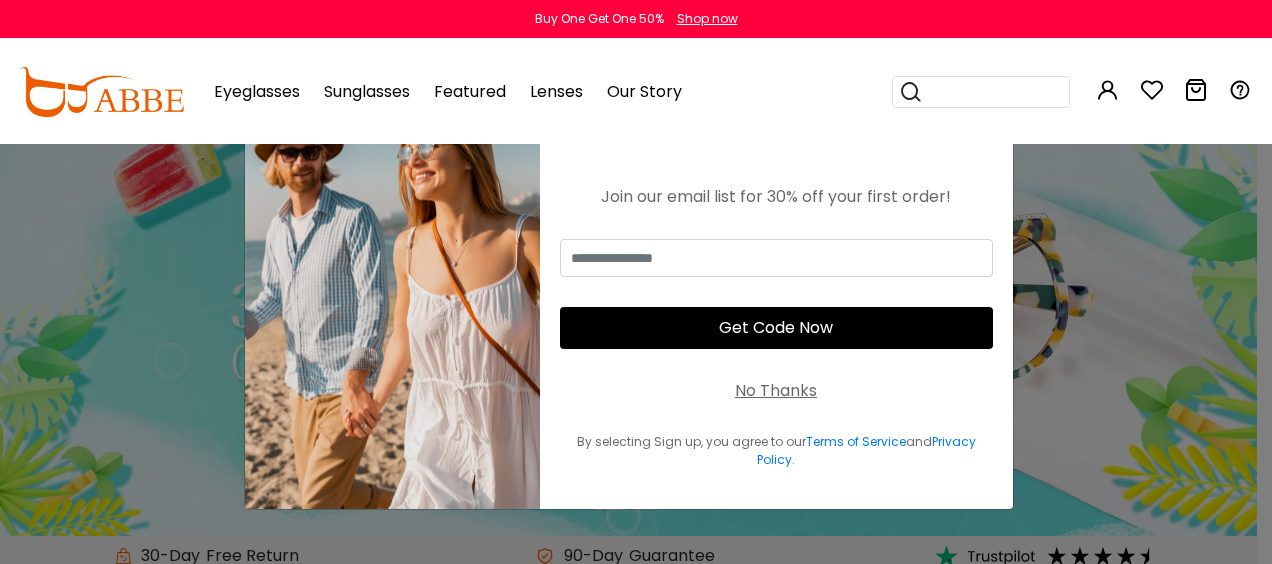 scroll, scrollTop: 0, scrollLeft: 0, axis: both 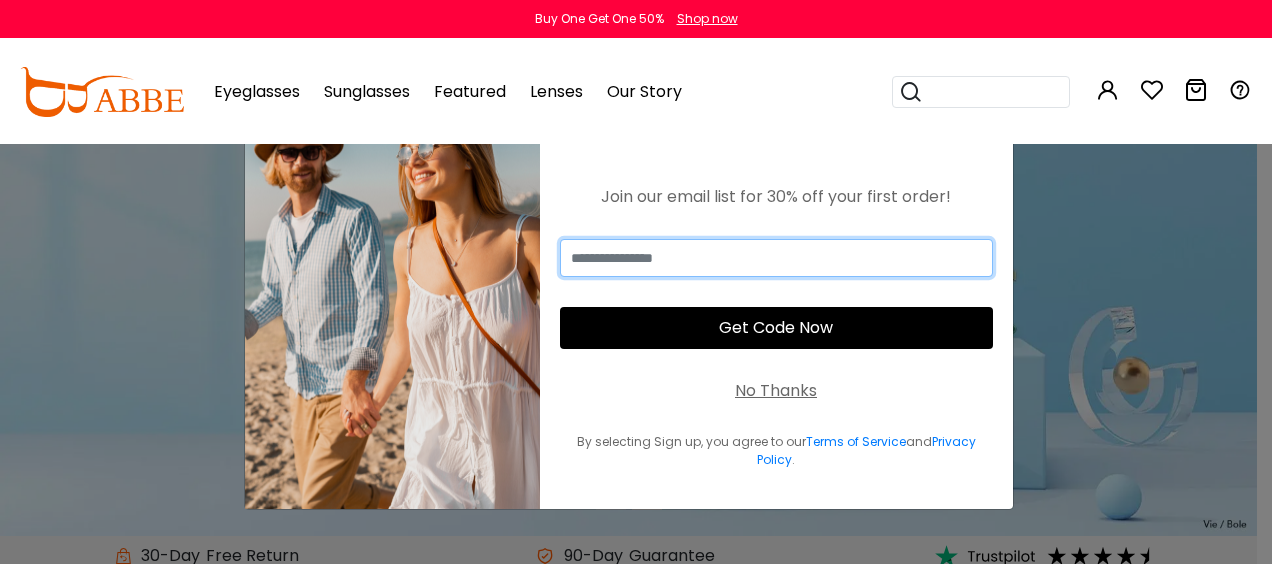 click at bounding box center [776, 258] 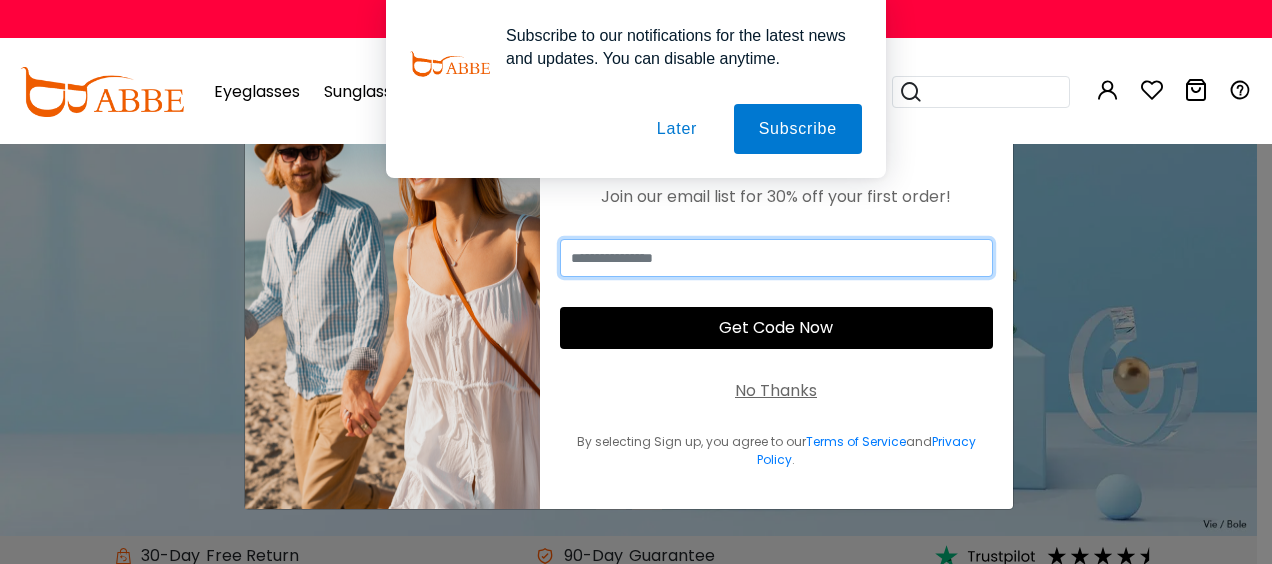 type on "**********" 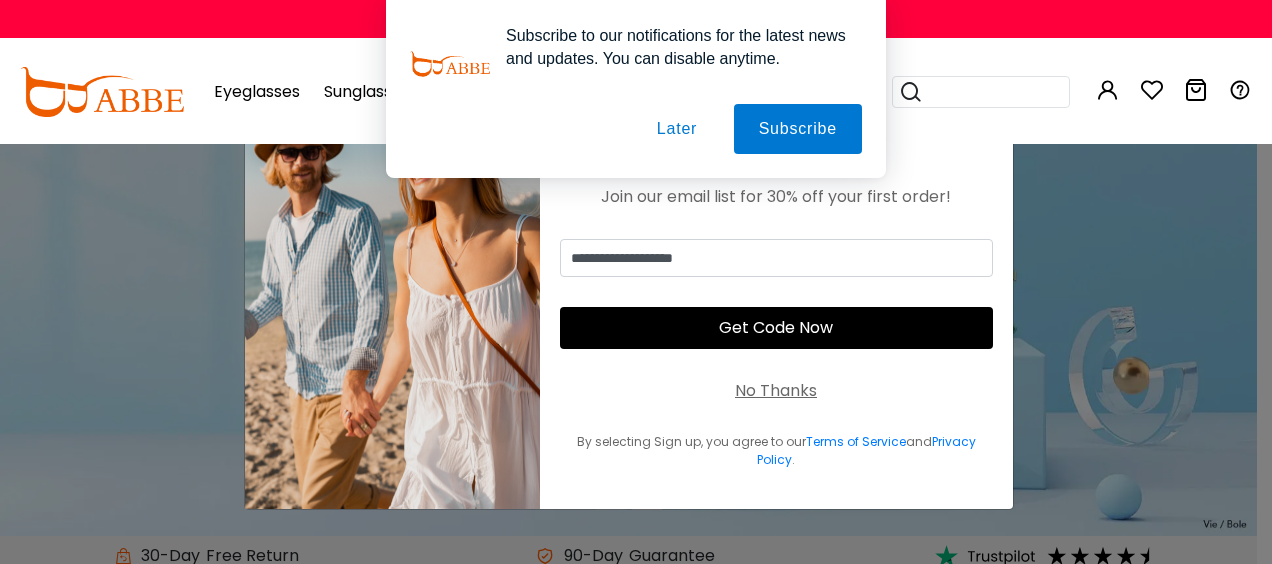 type on "**********" 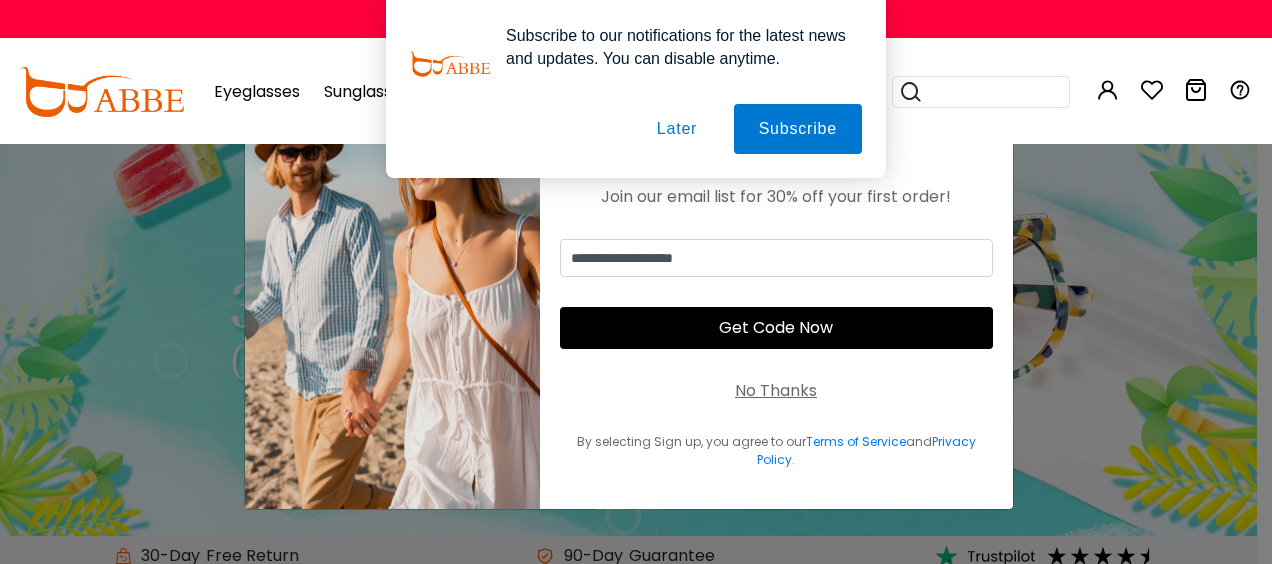 click on "Get Code Now" at bounding box center [776, 328] 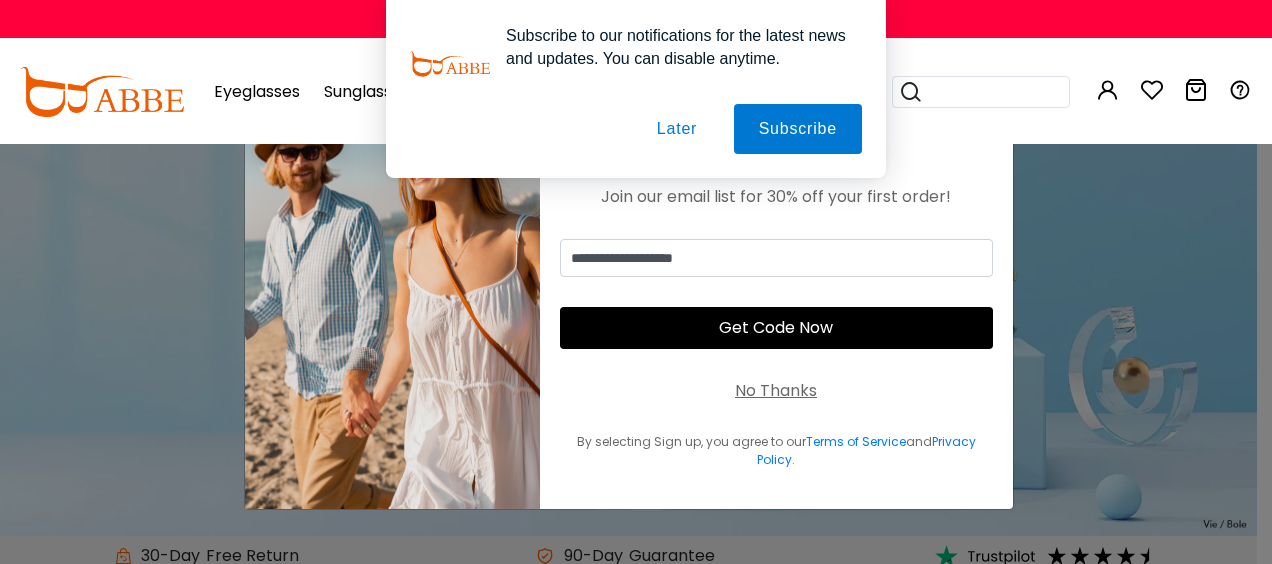 click on "Later" at bounding box center [677, 129] 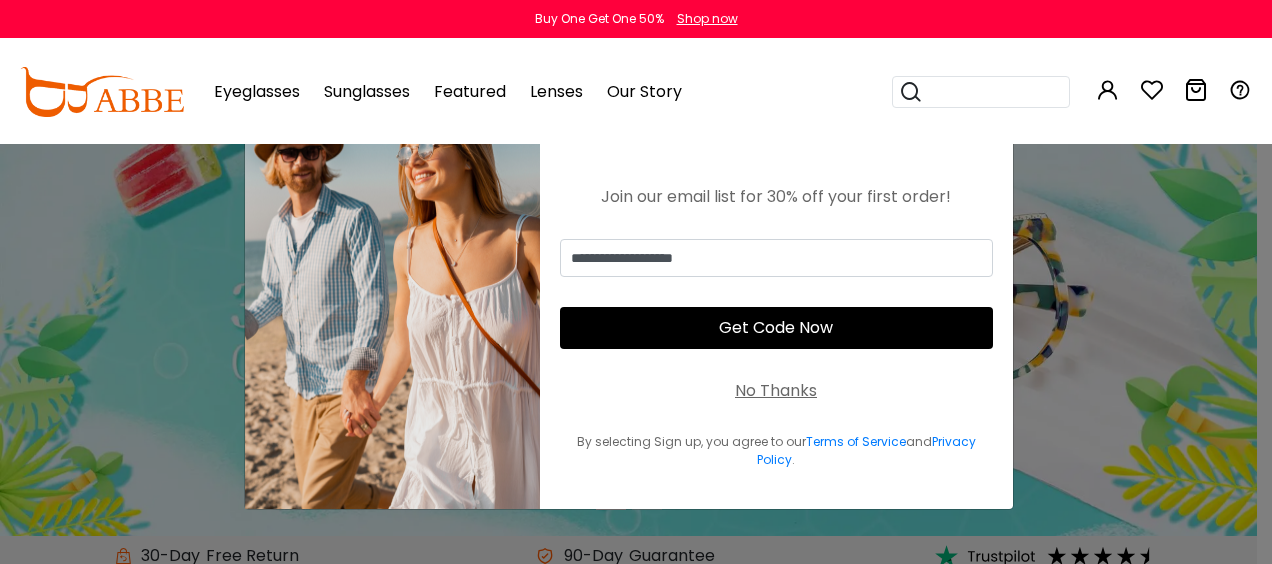 click on "Get Code Now" at bounding box center (776, 328) 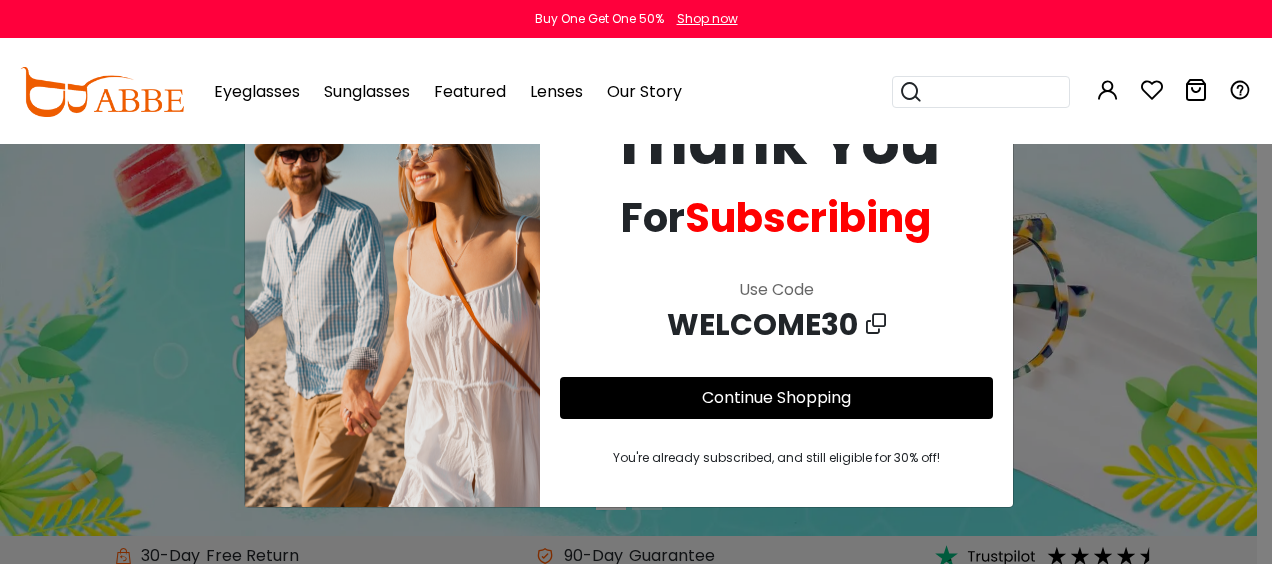 click at bounding box center (876, 324) 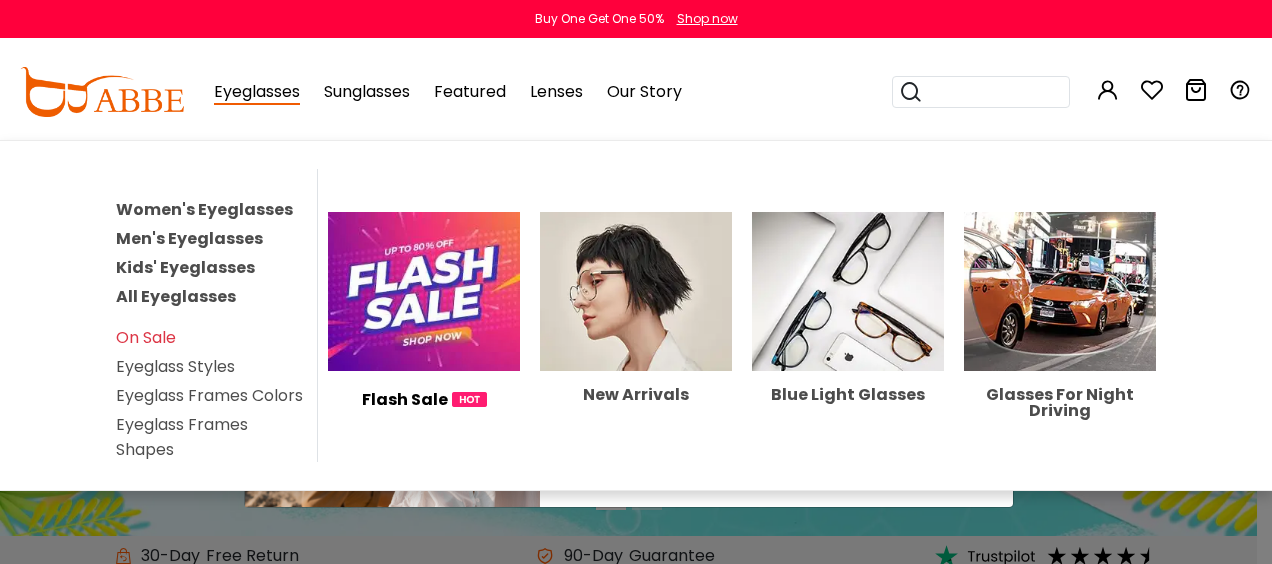 click on "Men's Eyeglasses" at bounding box center [189, 238] 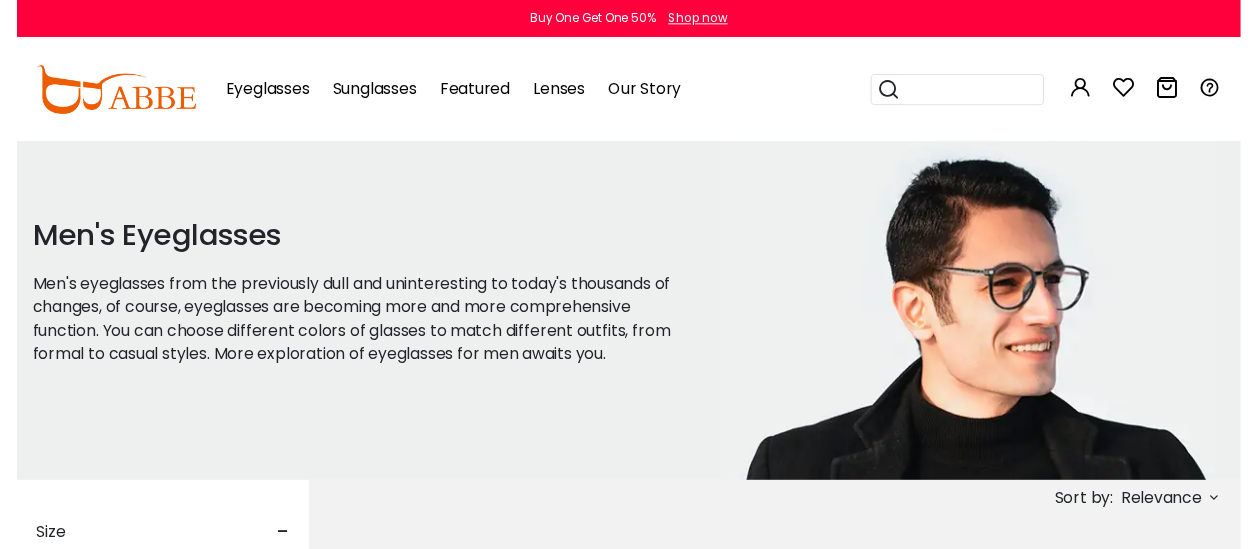 scroll, scrollTop: 0, scrollLeft: 0, axis: both 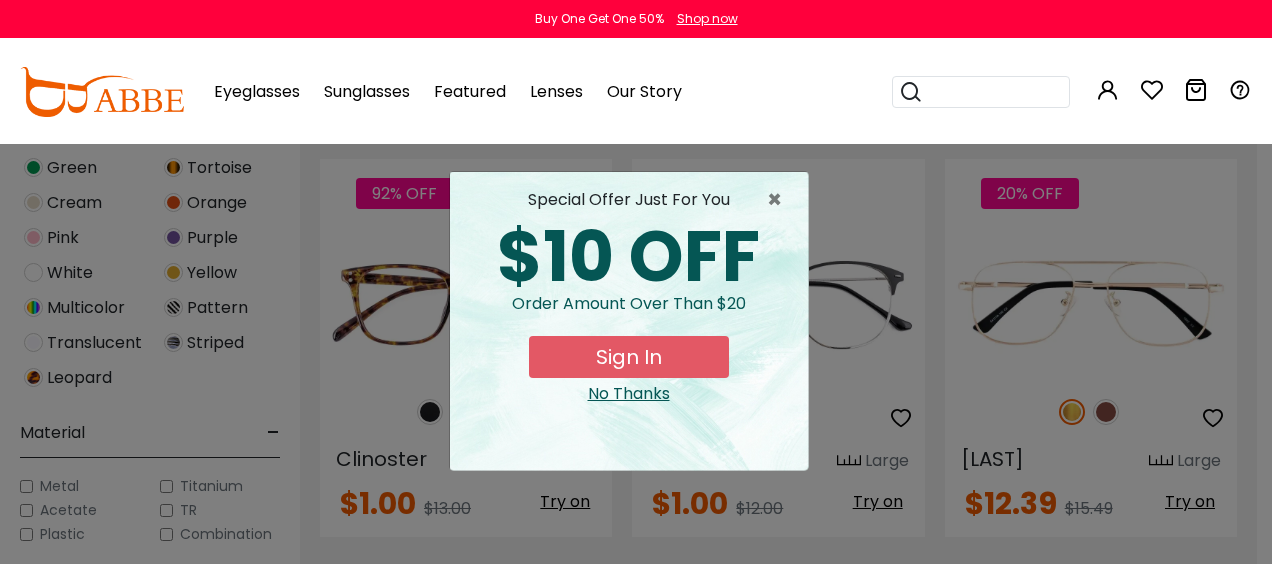 click on "Sign In" at bounding box center [629, 357] 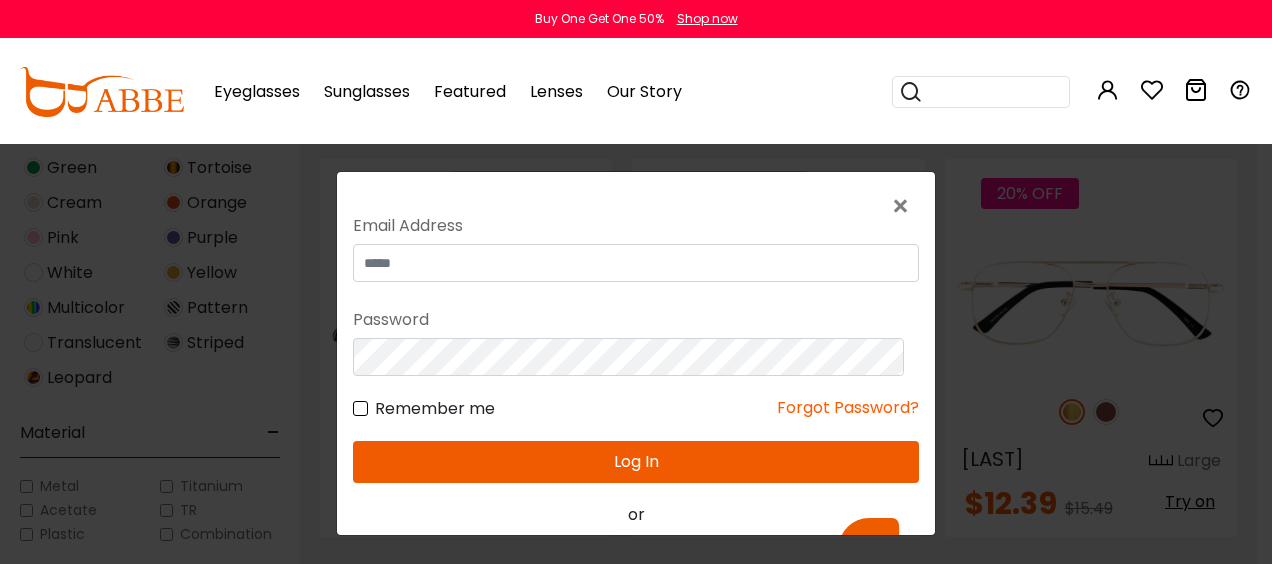 scroll, scrollTop: 129, scrollLeft: 0, axis: vertical 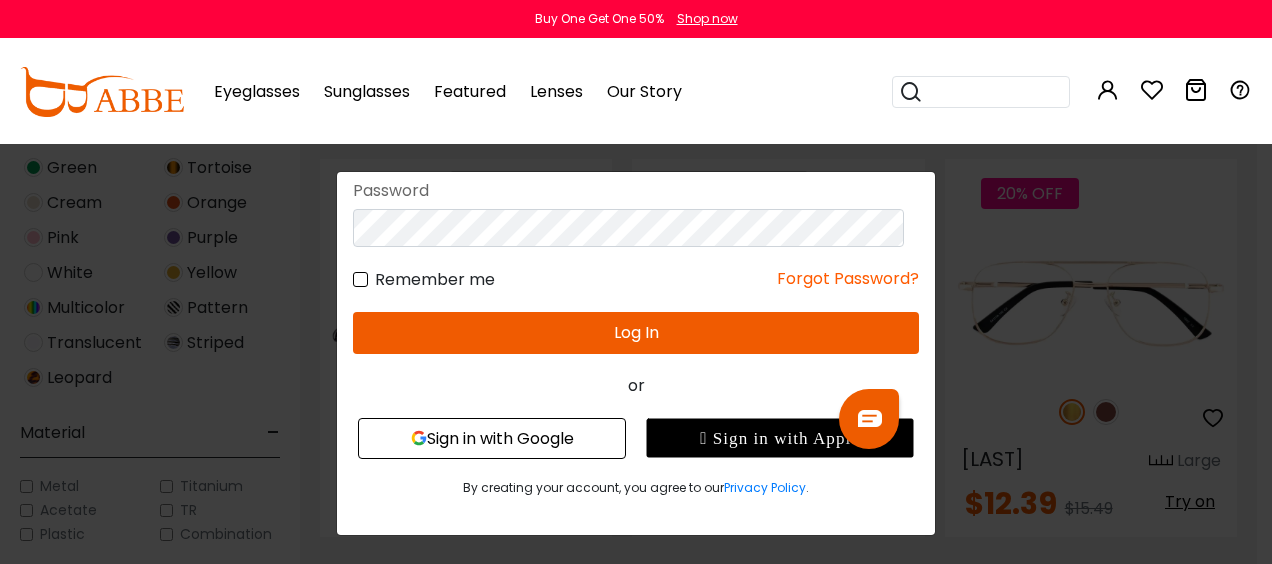 click on "Sign in with Google" at bounding box center [492, 438] 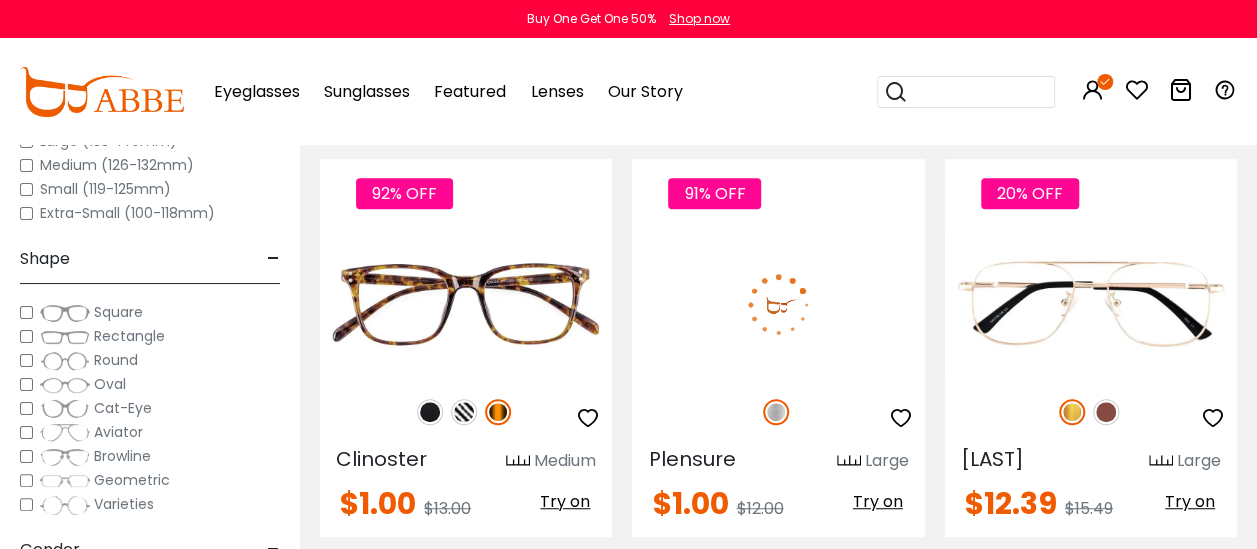 scroll, scrollTop: 466, scrollLeft: 0, axis: vertical 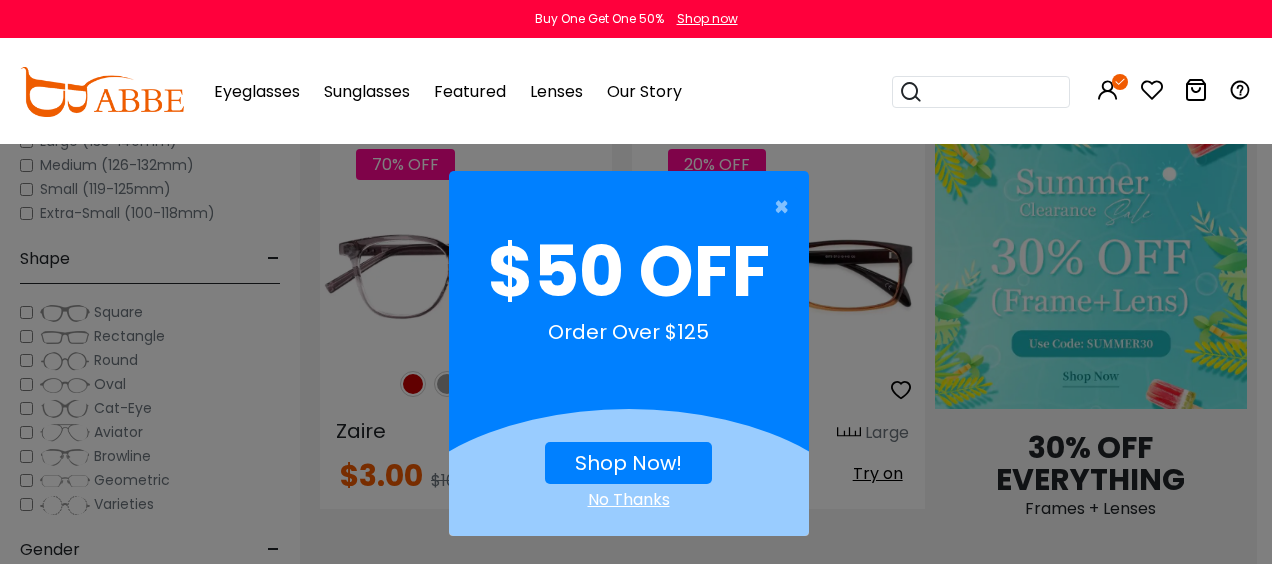 click on "No Thanks" at bounding box center (629, 500) 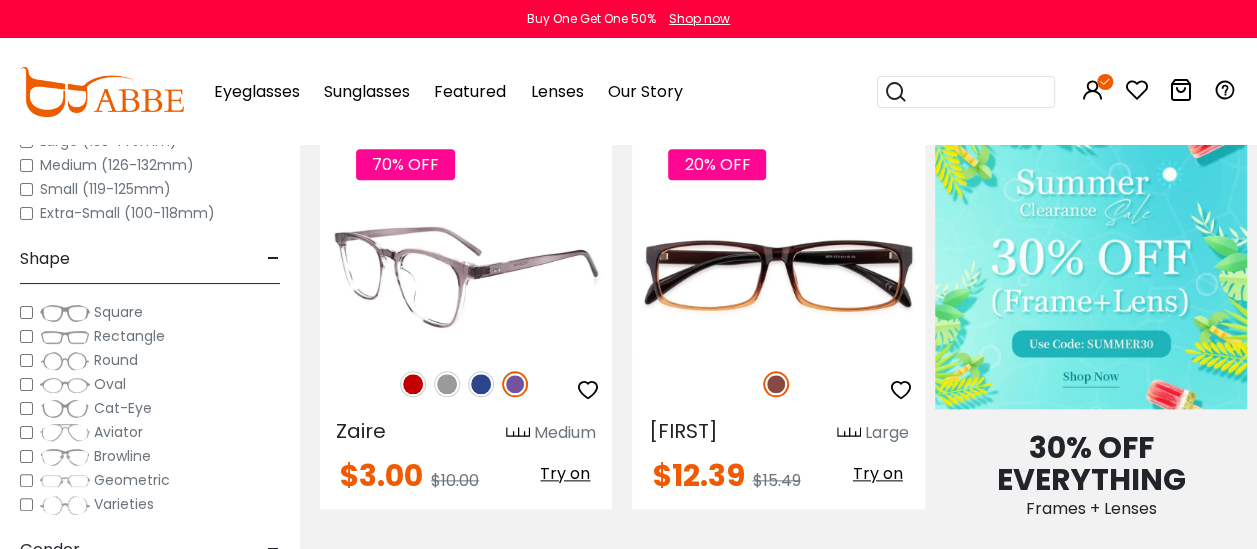 scroll, scrollTop: 0, scrollLeft: 0, axis: both 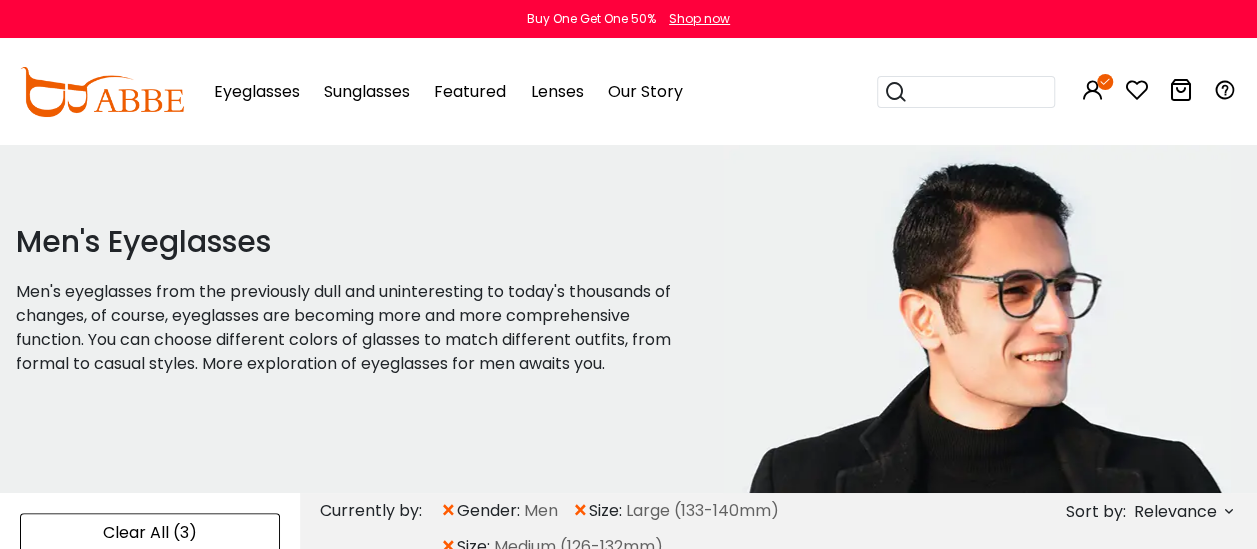 click at bounding box center (978, 92) 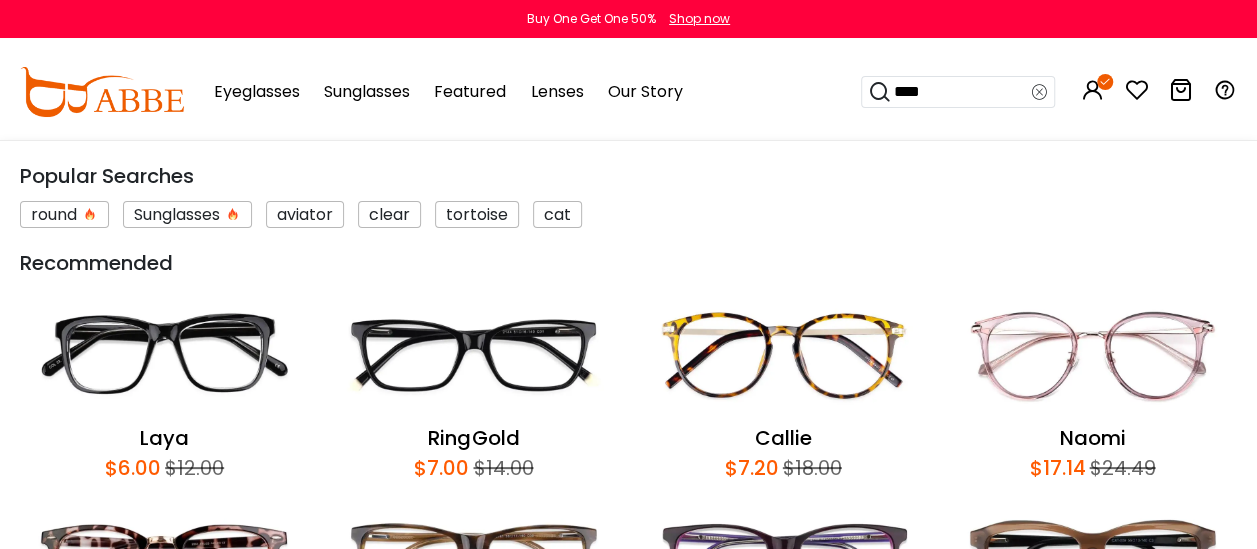 type on "*****" 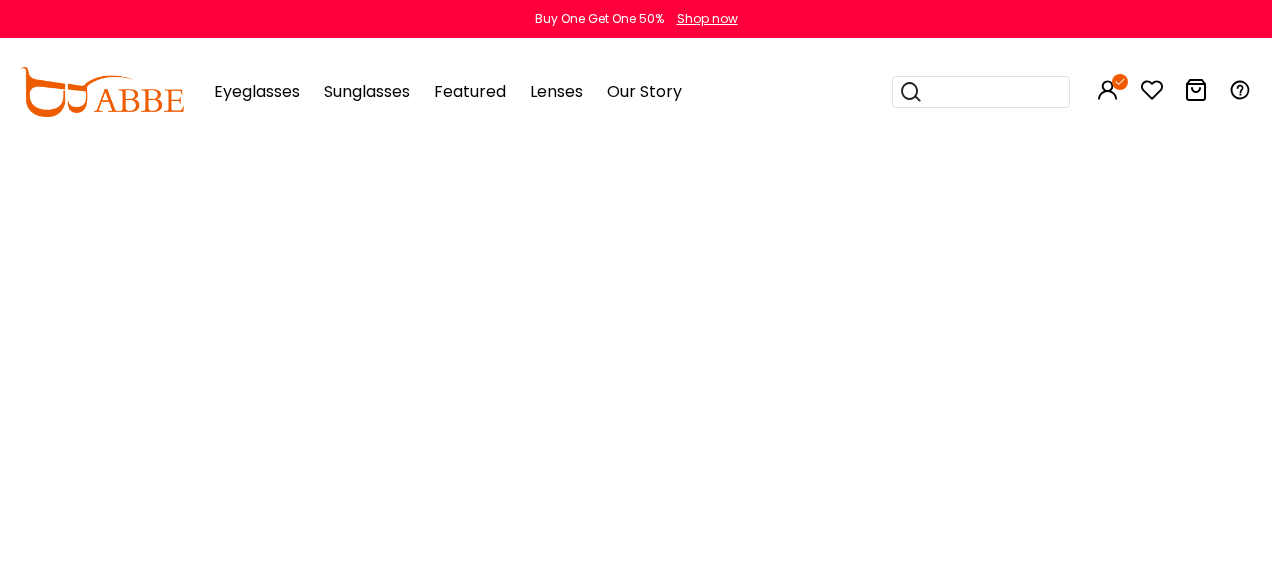 scroll, scrollTop: 0, scrollLeft: 0, axis: both 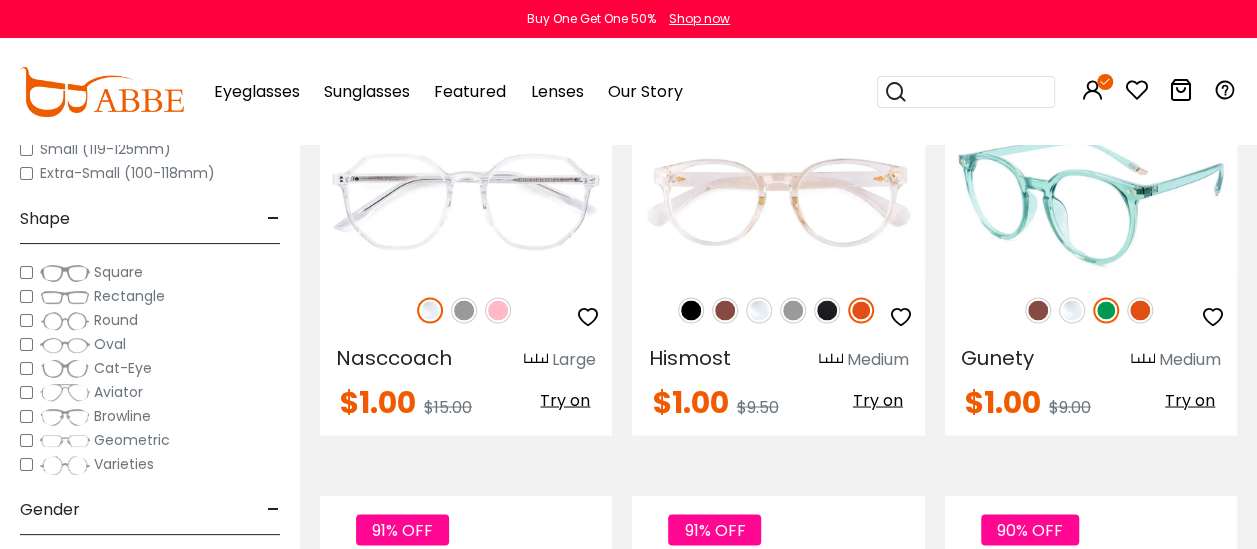 click at bounding box center (1072, 310) 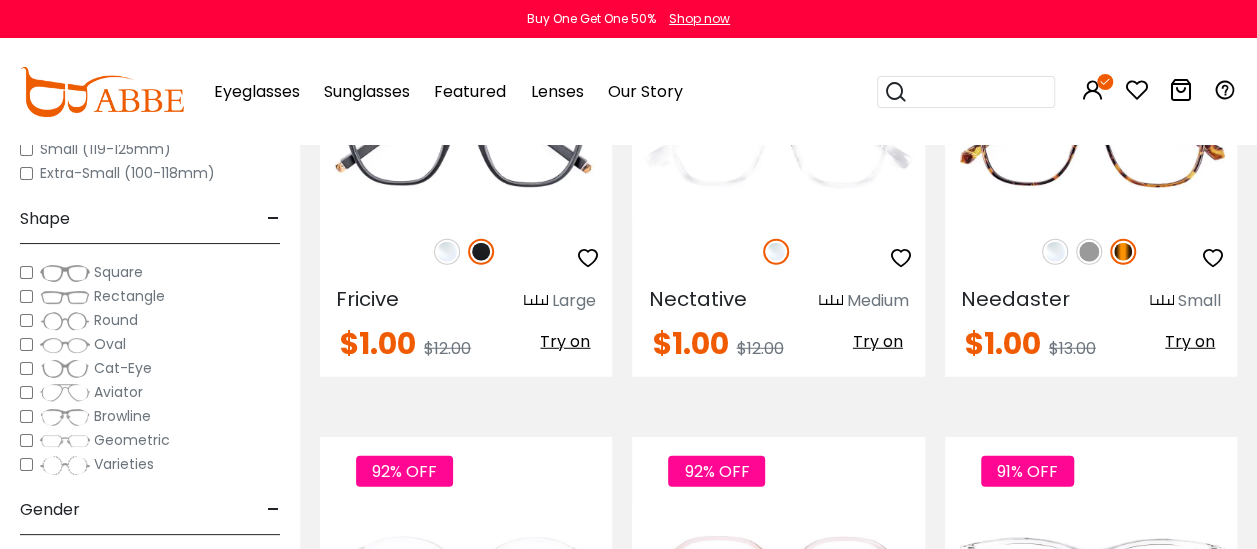 scroll, scrollTop: 6533, scrollLeft: 0, axis: vertical 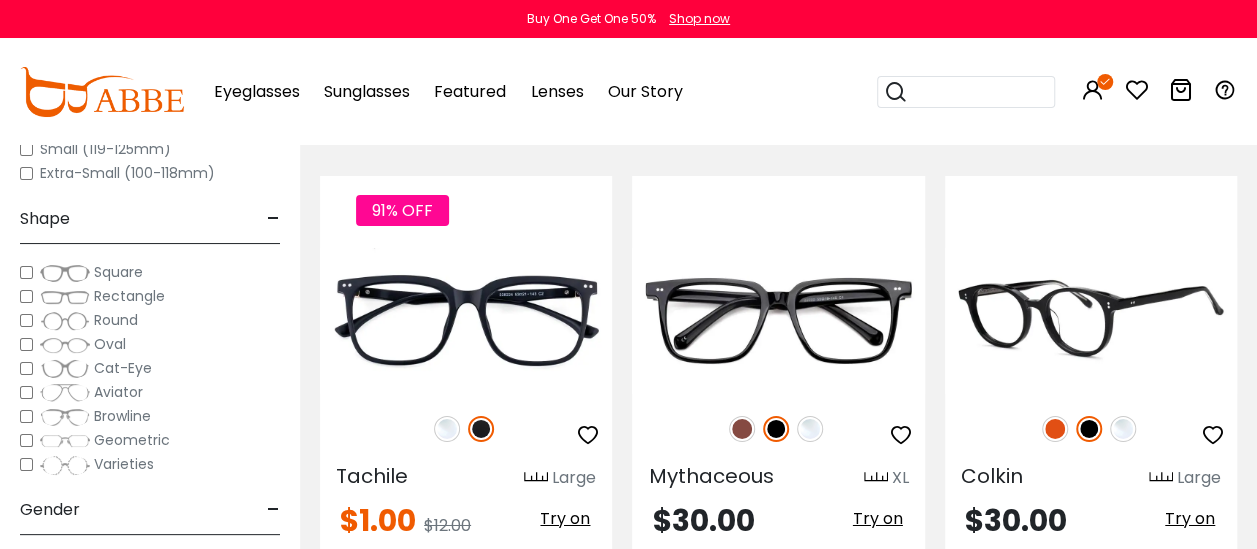click at bounding box center (1123, 429) 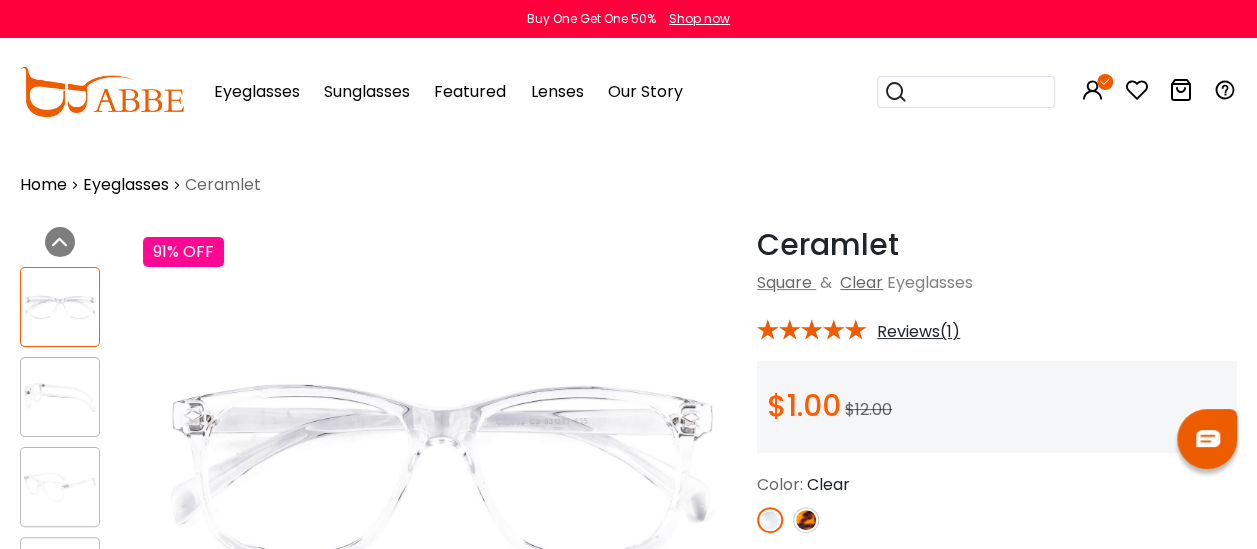scroll, scrollTop: 0, scrollLeft: 0, axis: both 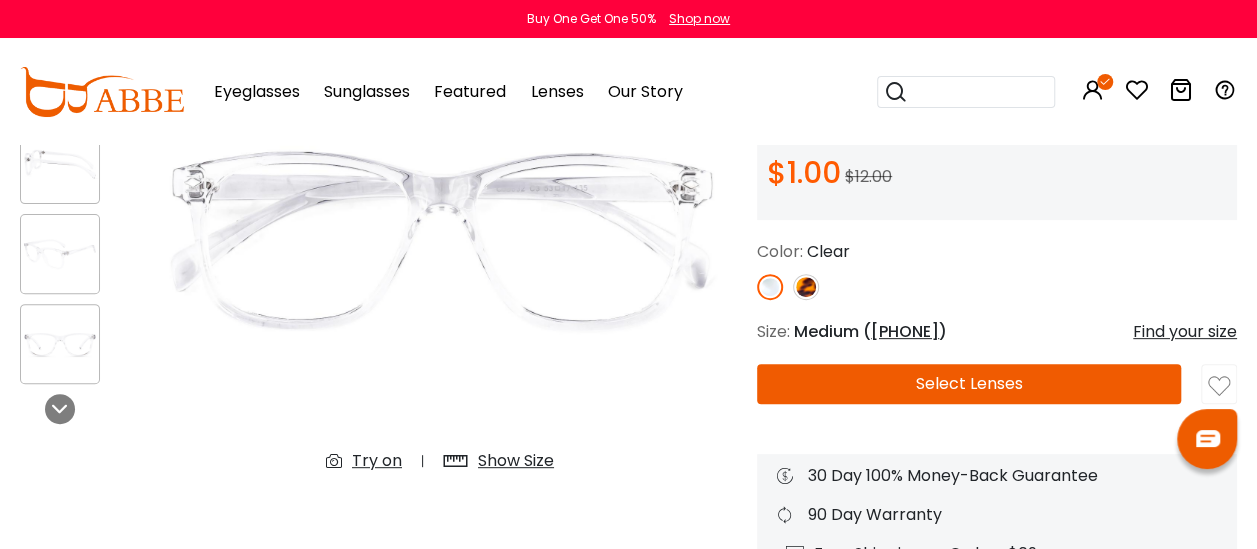 click on "Select Lenses" at bounding box center [969, 384] 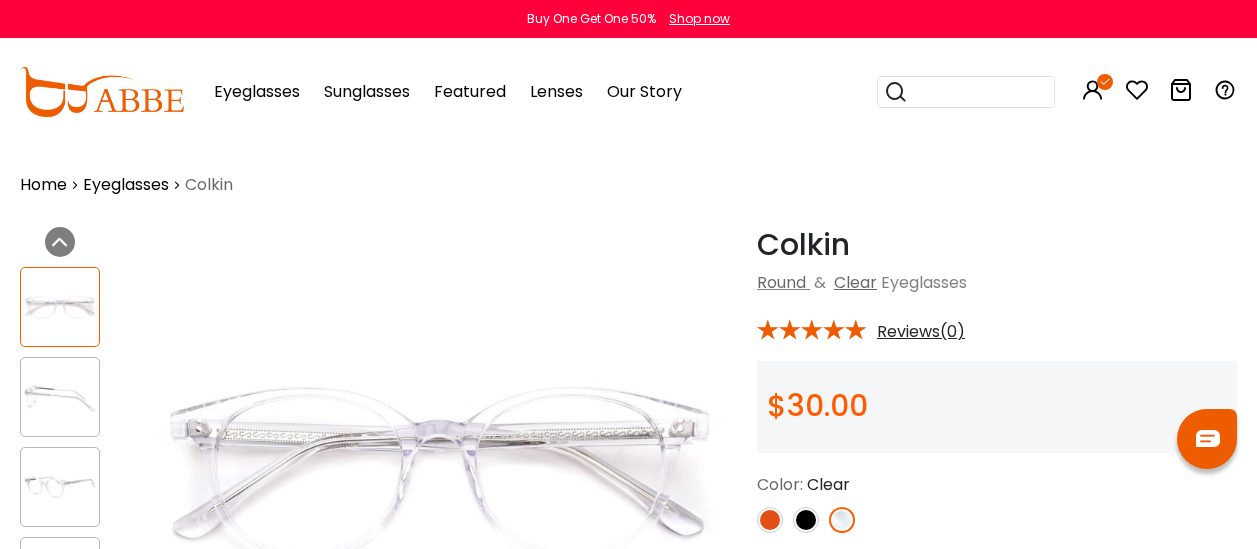 scroll, scrollTop: 0, scrollLeft: 0, axis: both 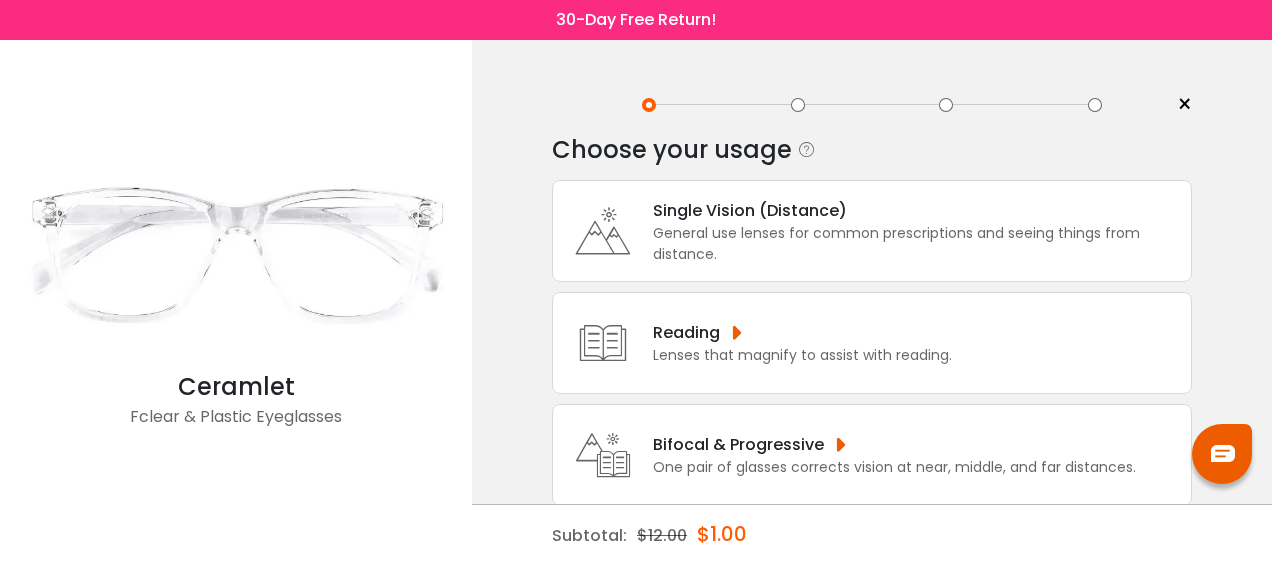 click on "Lenses that magnify to assist with reading." at bounding box center (802, 355) 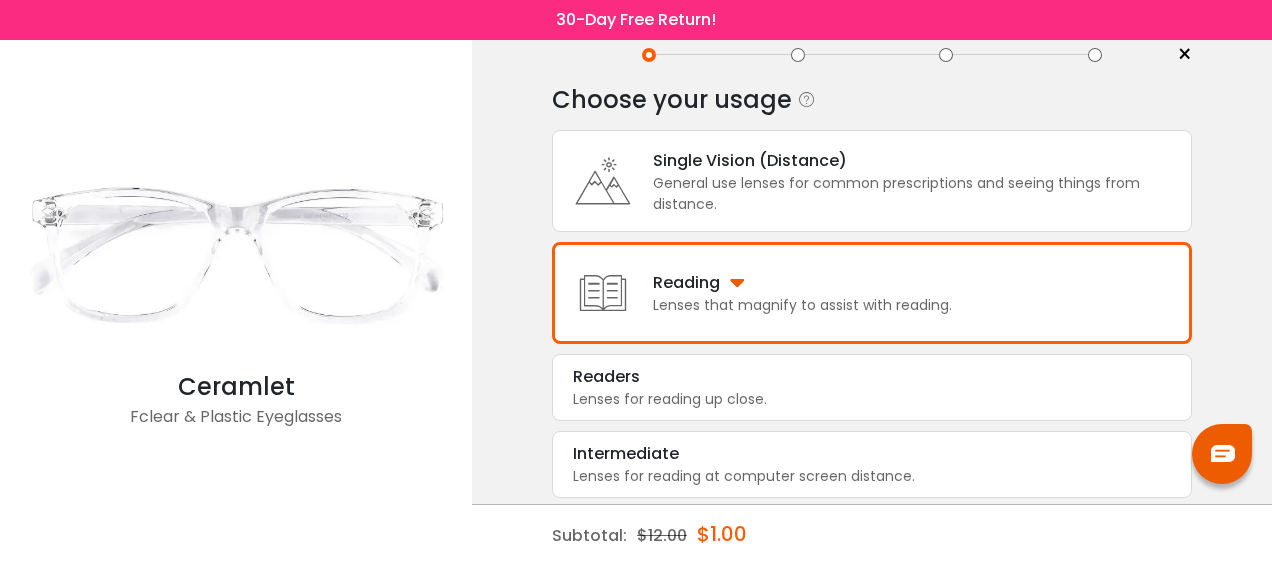 scroll, scrollTop: 51, scrollLeft: 0, axis: vertical 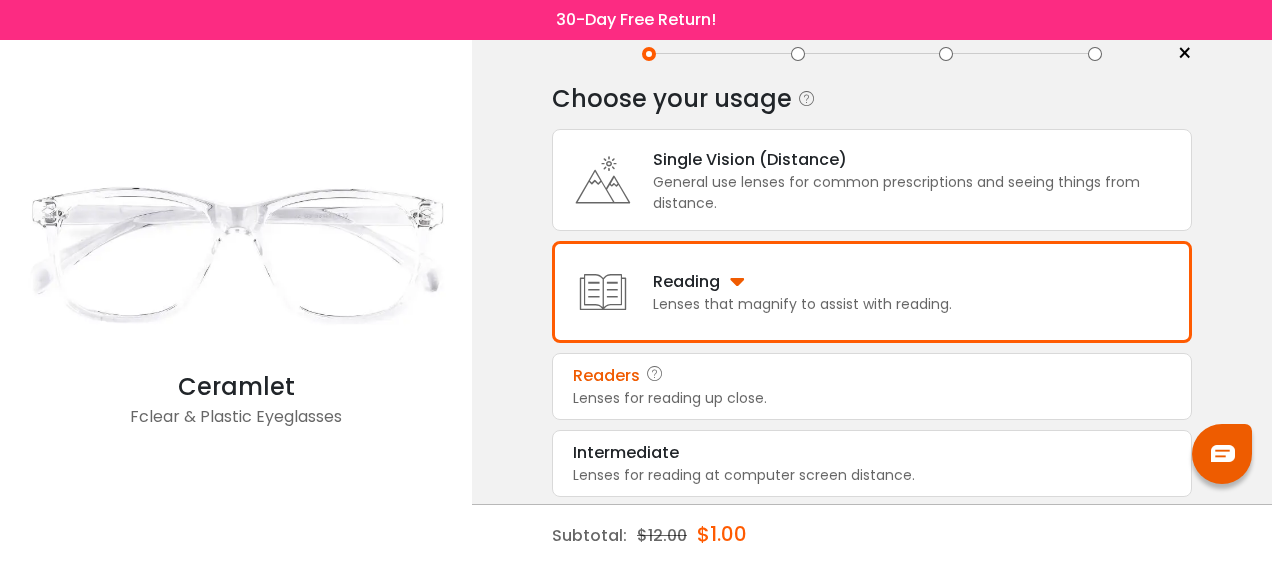 click on "Readers" at bounding box center [872, 376] 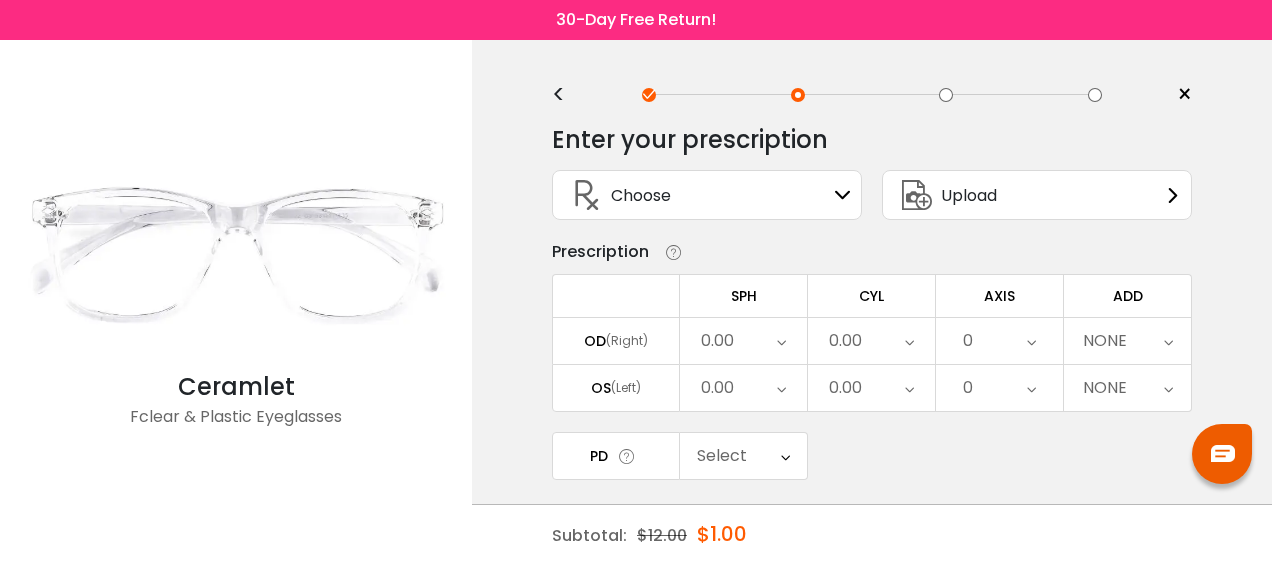scroll, scrollTop: 0, scrollLeft: 0, axis: both 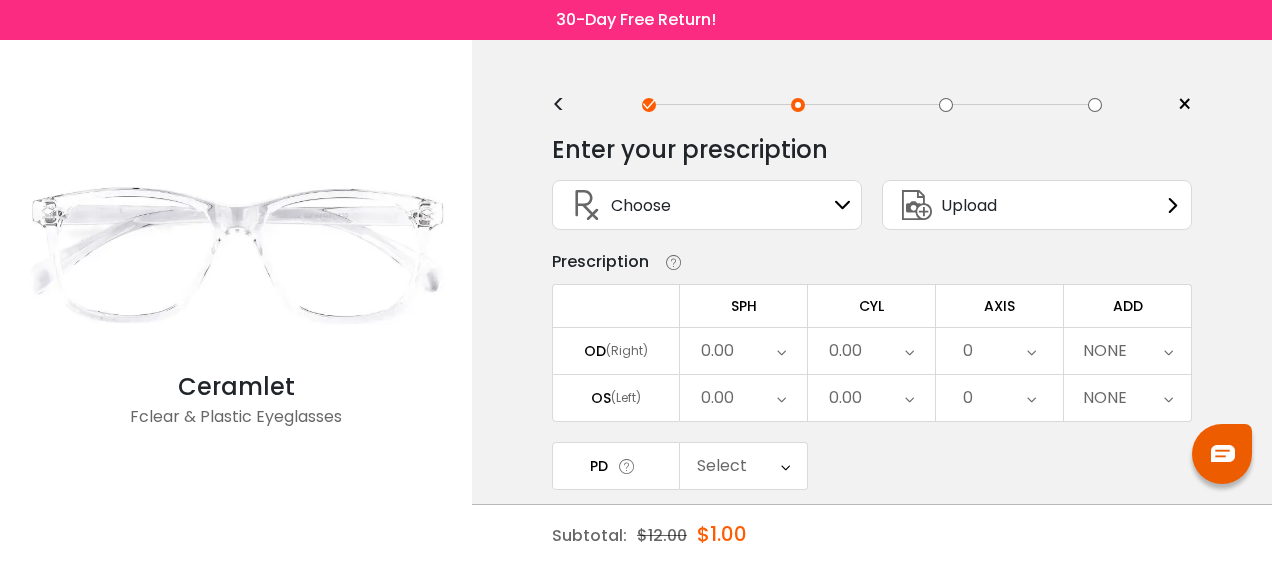 click at bounding box center [785, 466] 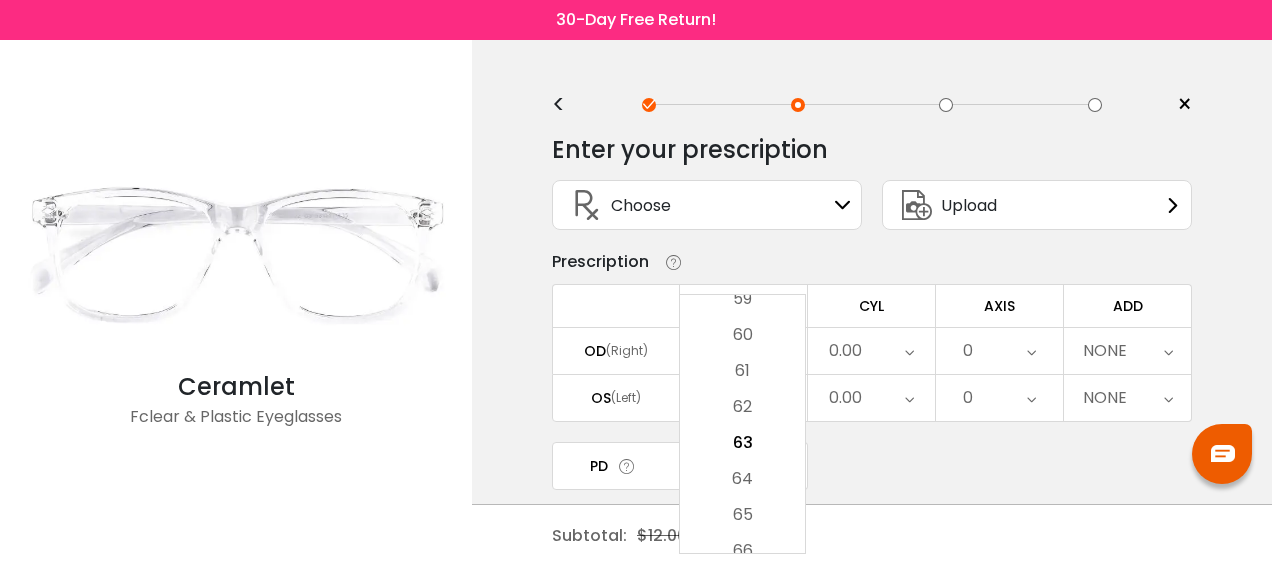 scroll, scrollTop: 715, scrollLeft: 0, axis: vertical 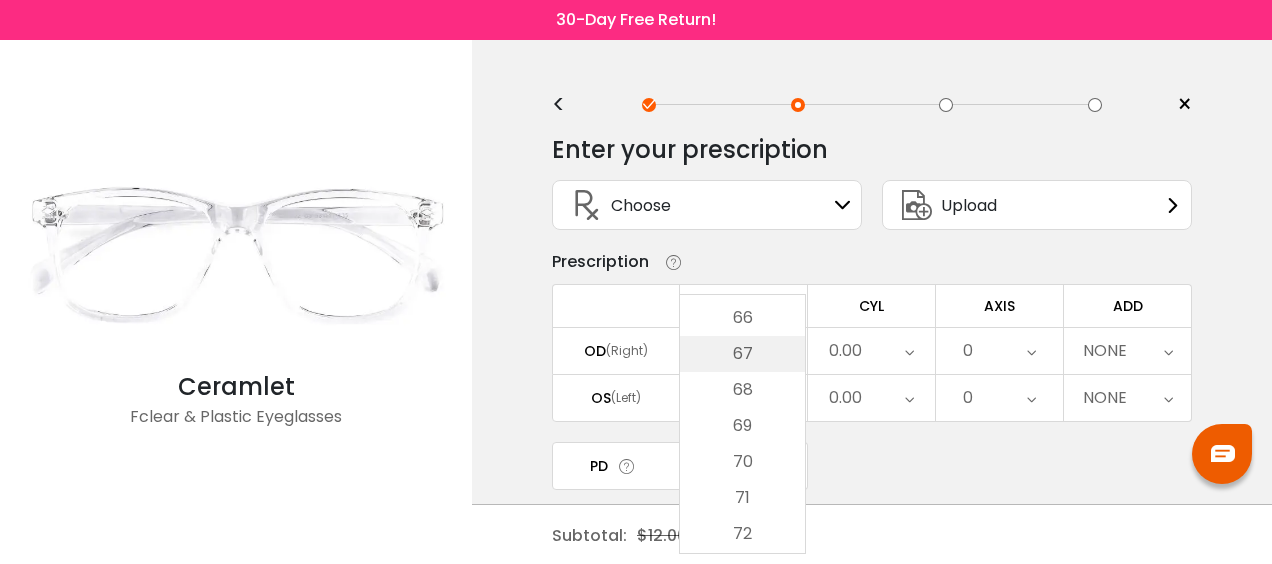 click on "67" at bounding box center [742, 354] 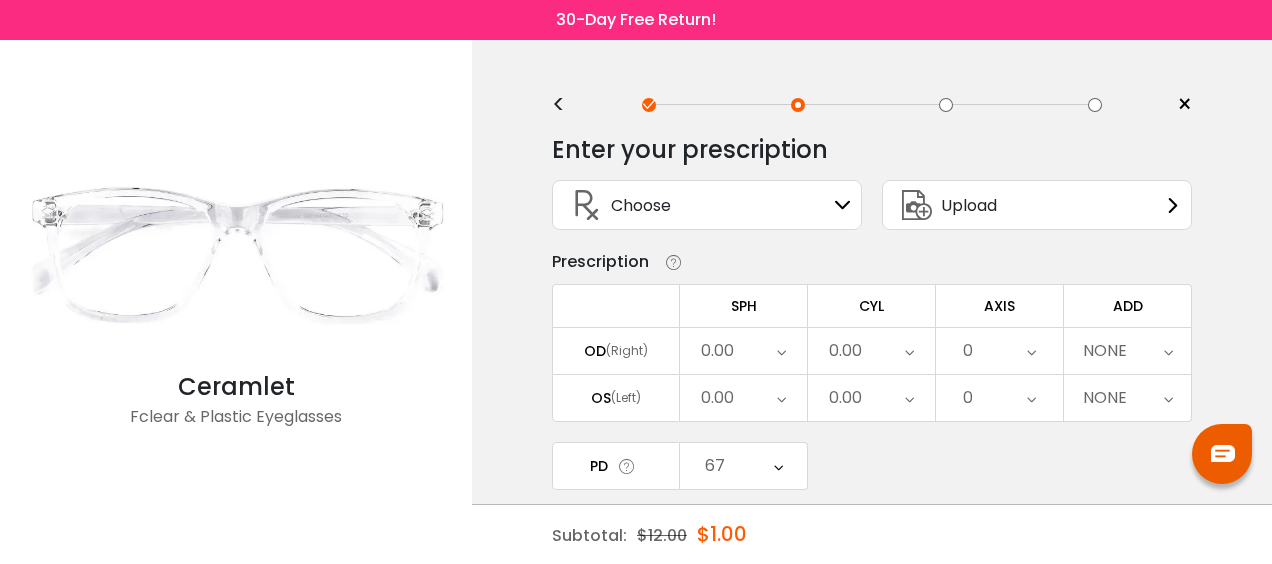 click at bounding box center [781, 351] 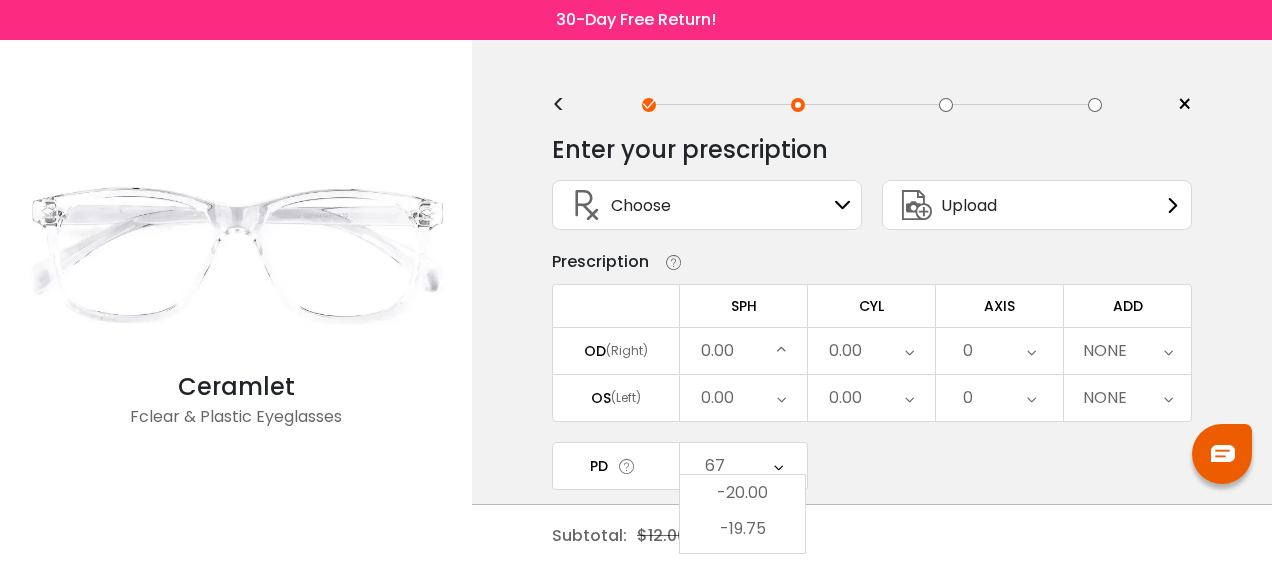 scroll, scrollTop: 2750, scrollLeft: 0, axis: vertical 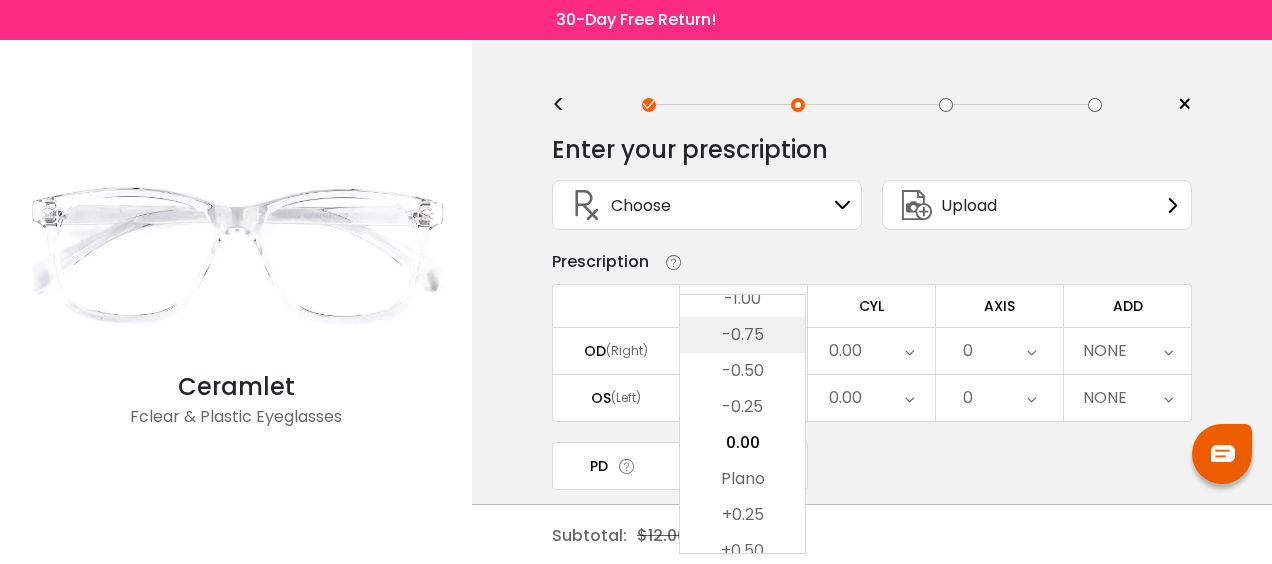 click on "-0.75" at bounding box center (742, 335) 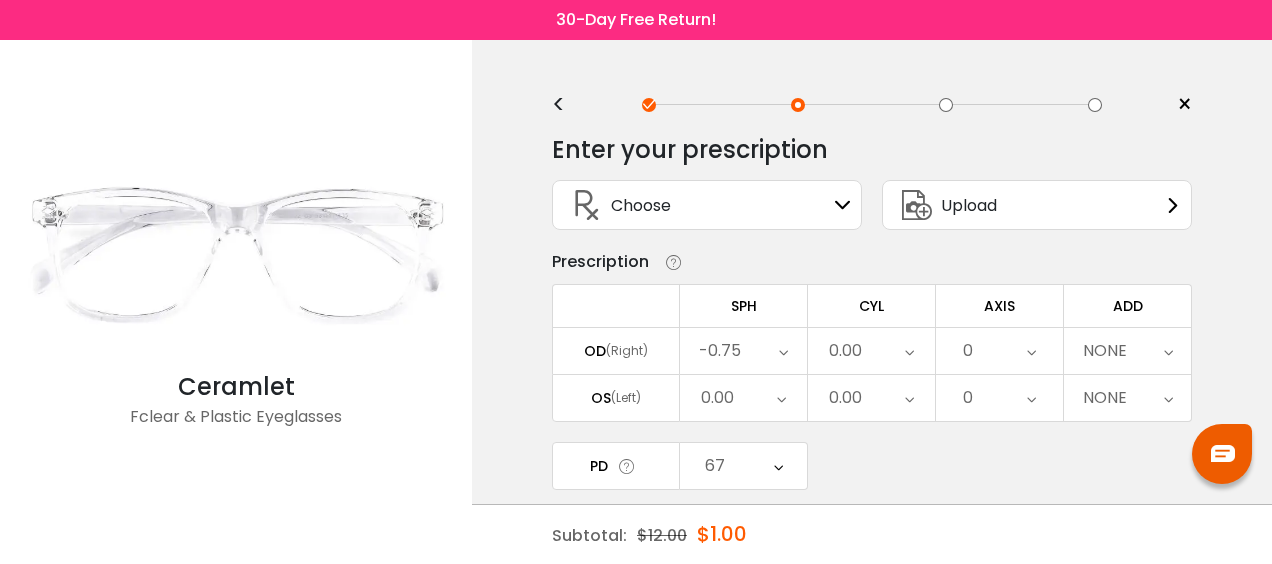 click on "0.00" at bounding box center (871, 351) 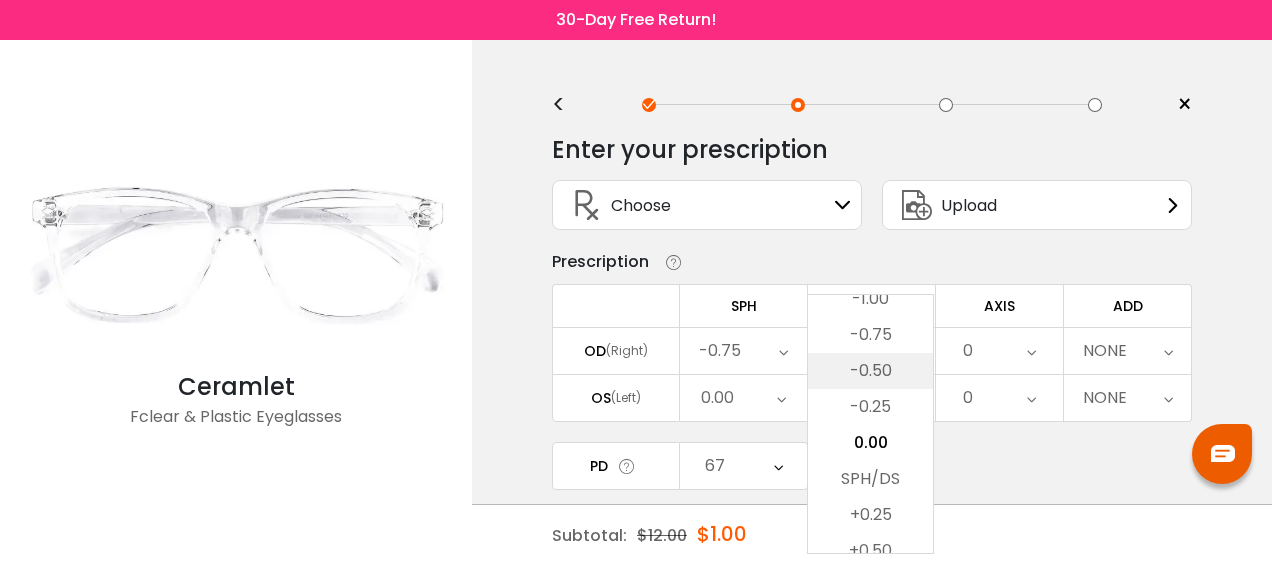 click on "-0.50" at bounding box center [870, 371] 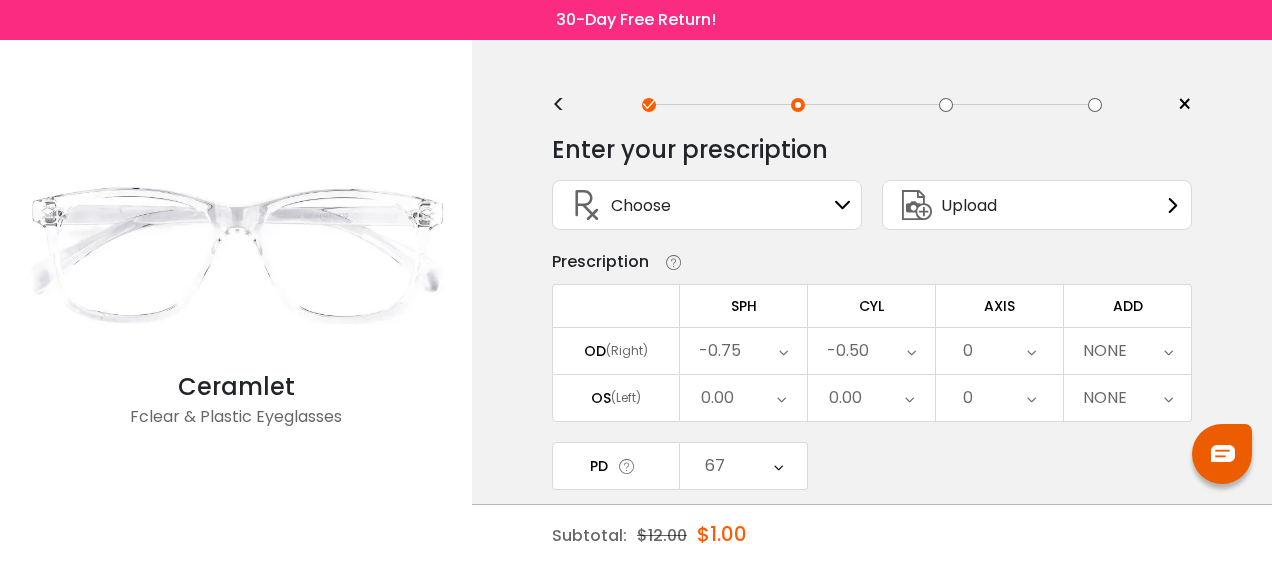 click at bounding box center [1031, 351] 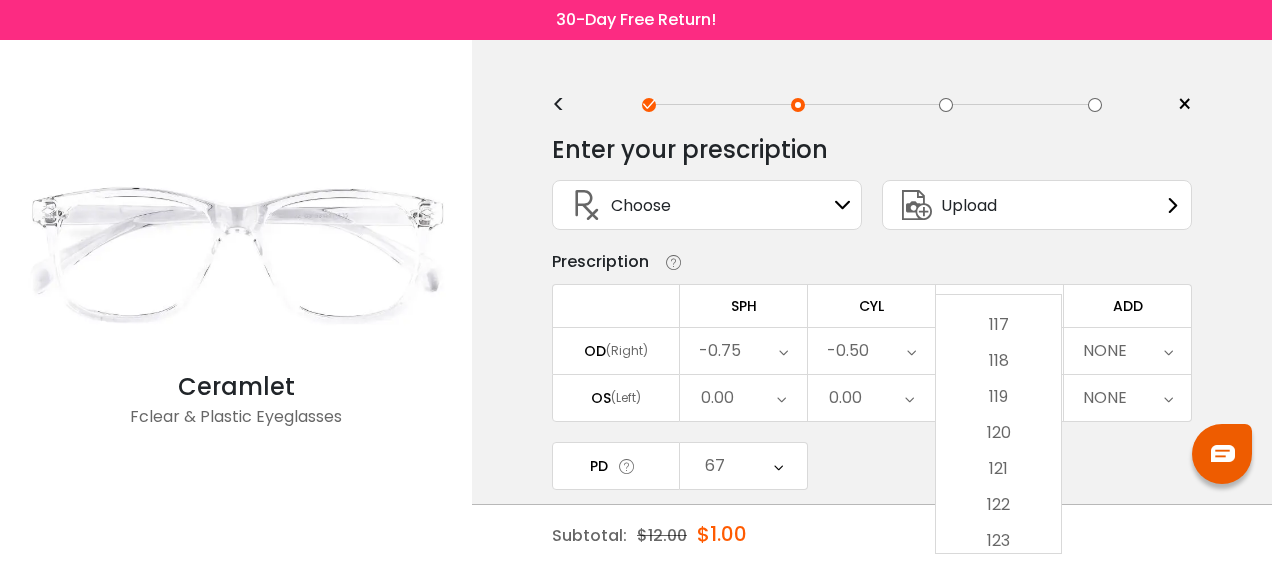 scroll, scrollTop: 4666, scrollLeft: 0, axis: vertical 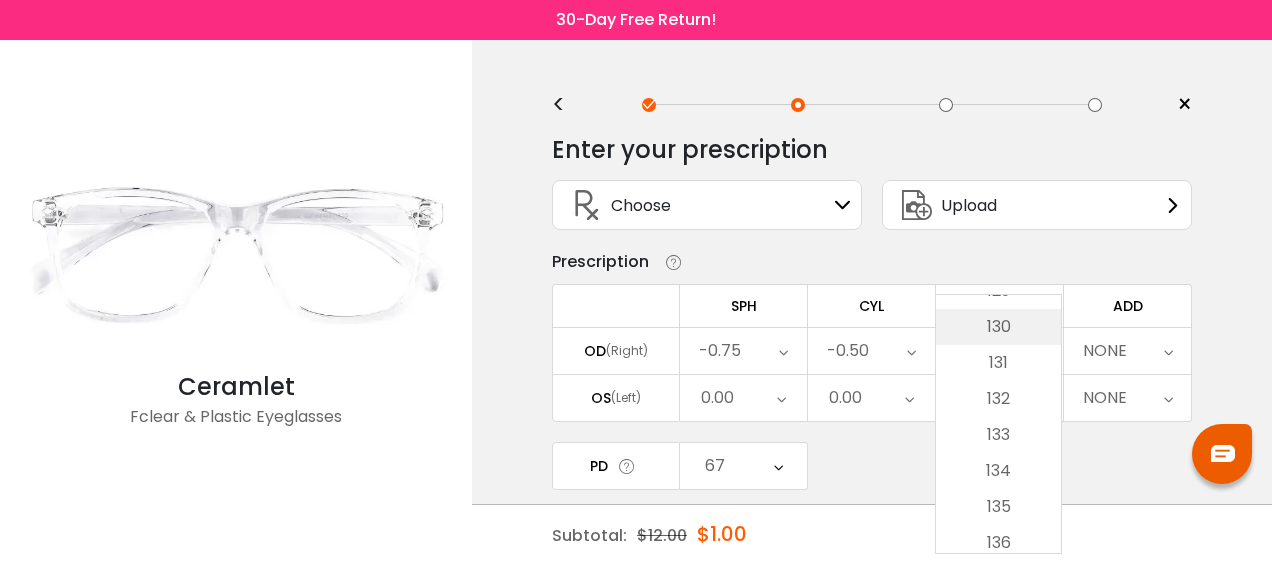 click on "130" at bounding box center [998, 327] 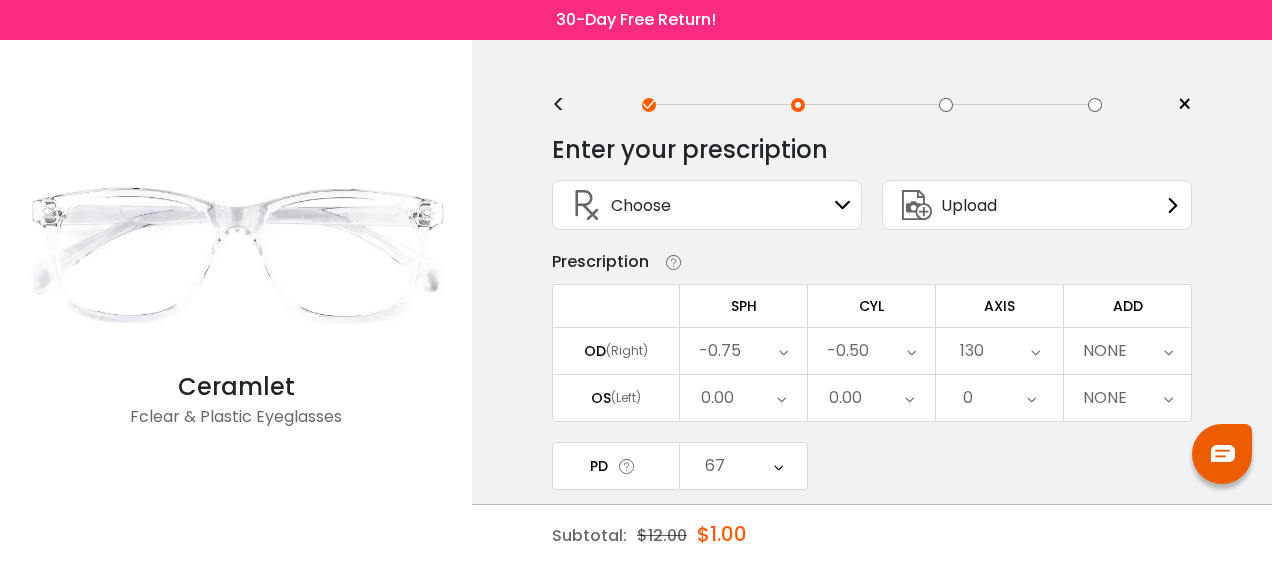 click at bounding box center [1168, 351] 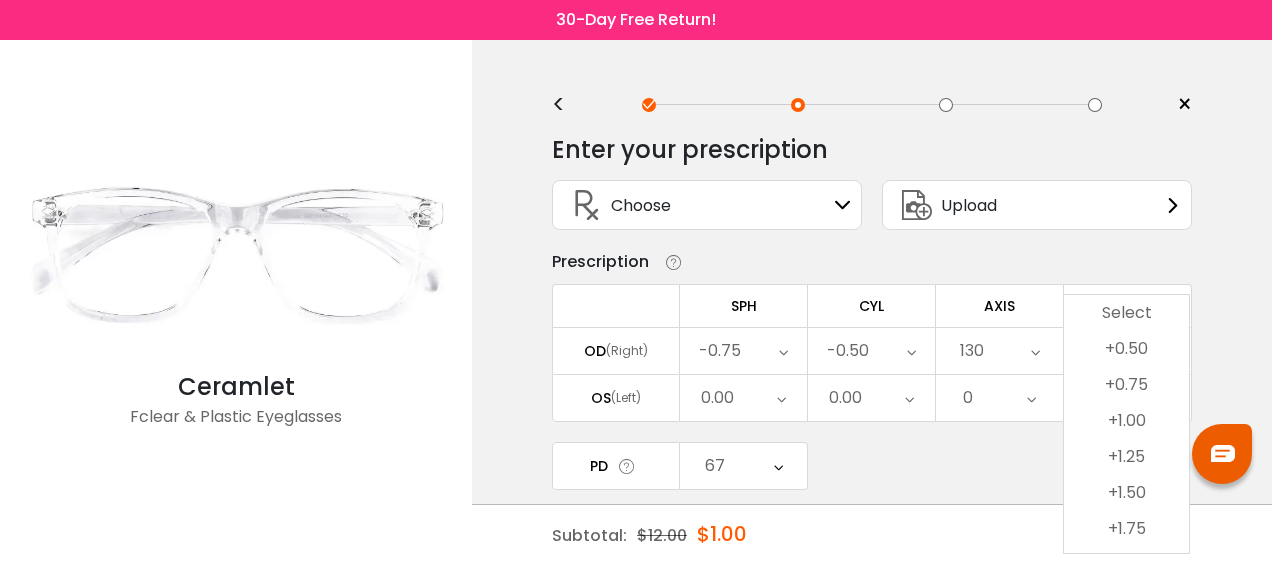 click on "+1.75" at bounding box center [1126, 529] 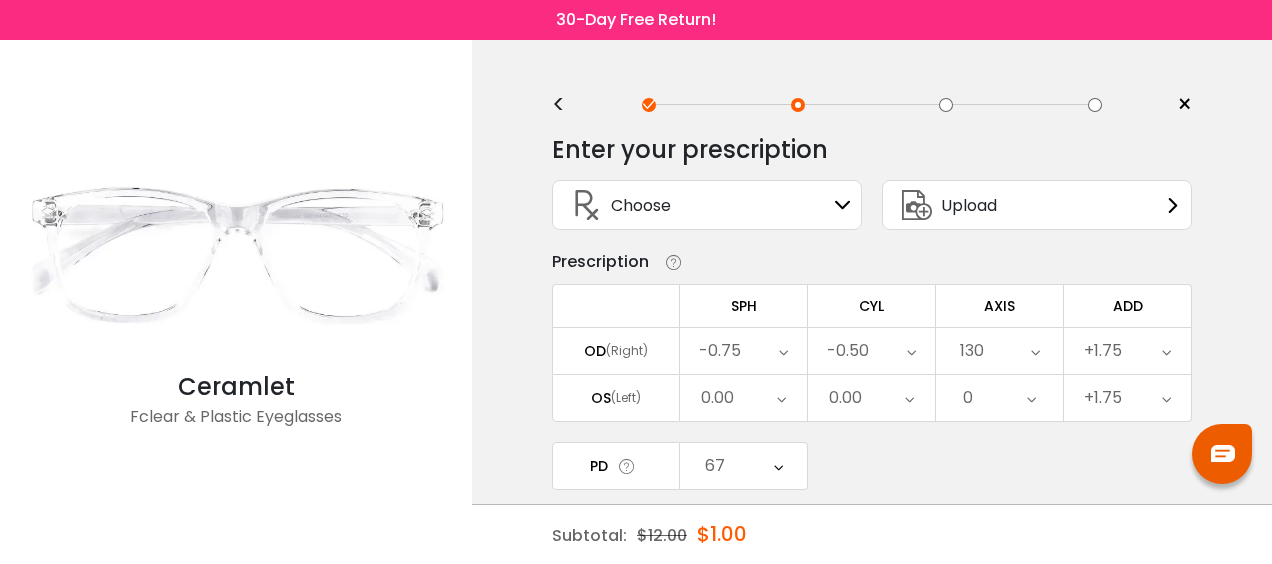 click at bounding box center [781, 398] 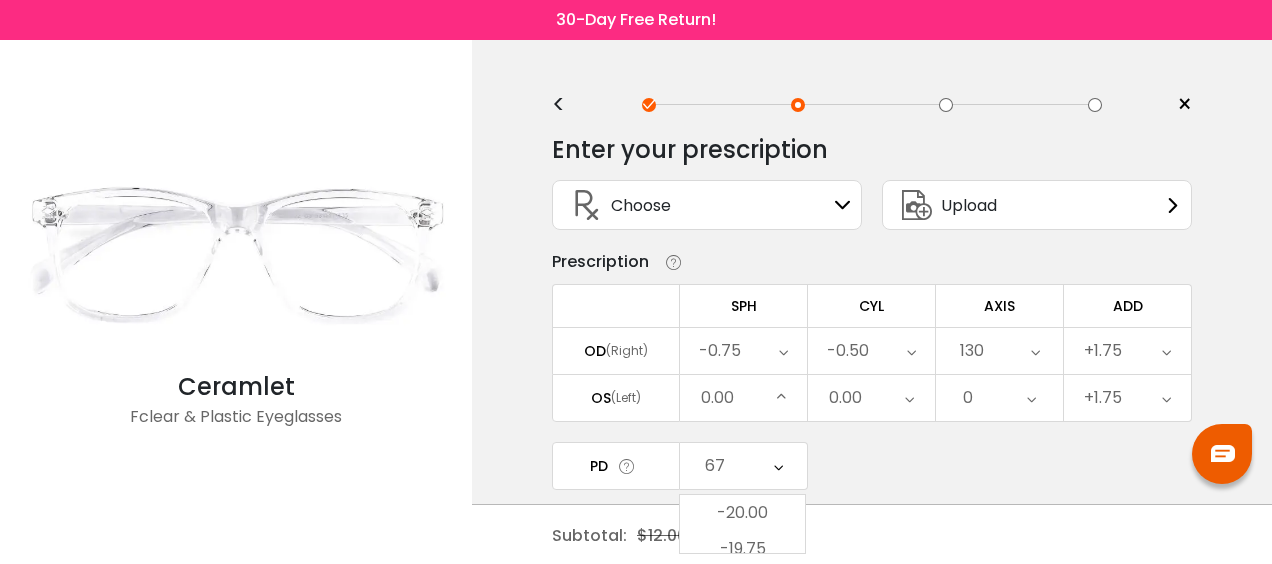 scroll, scrollTop: 2750, scrollLeft: 0, axis: vertical 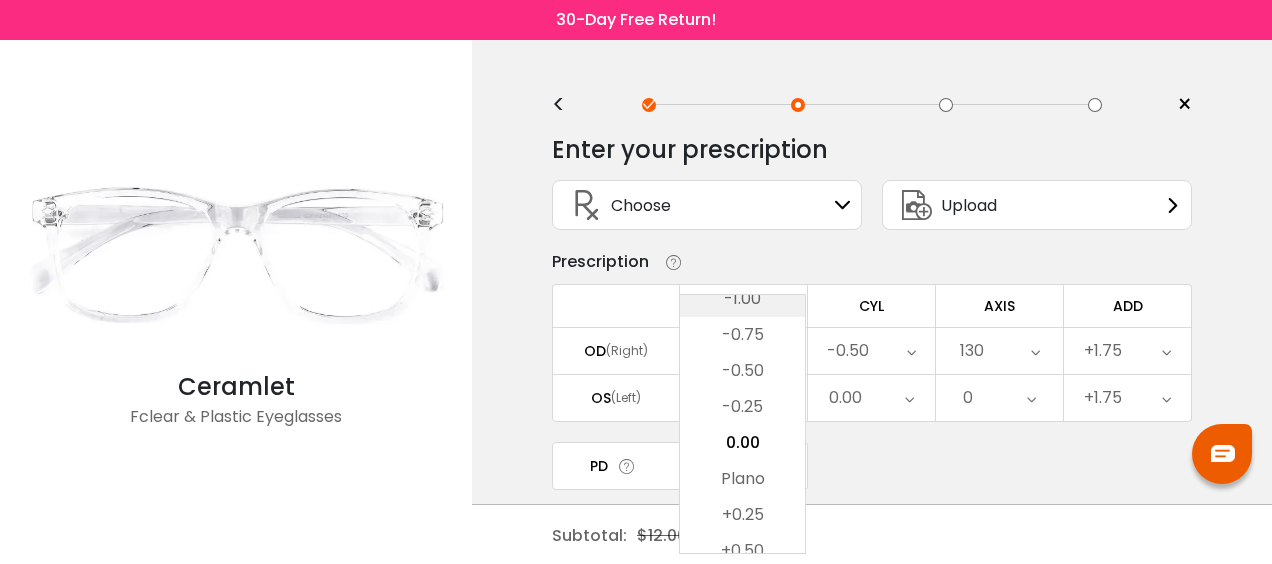 click on "-1.00" at bounding box center [742, 299] 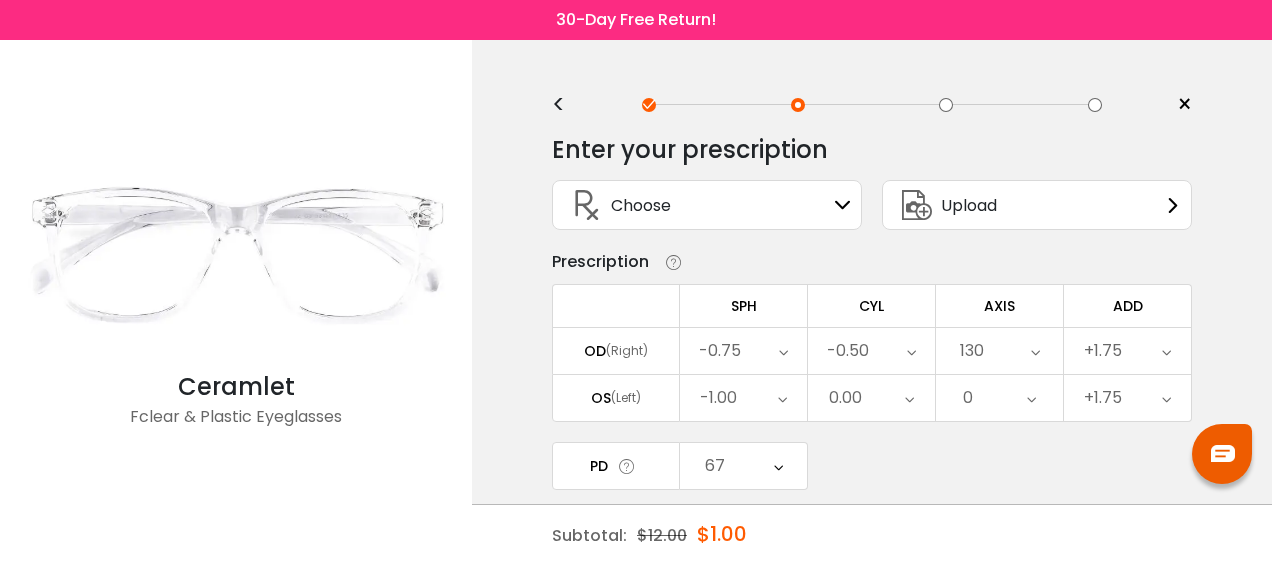 scroll, scrollTop: 182, scrollLeft: 0, axis: vertical 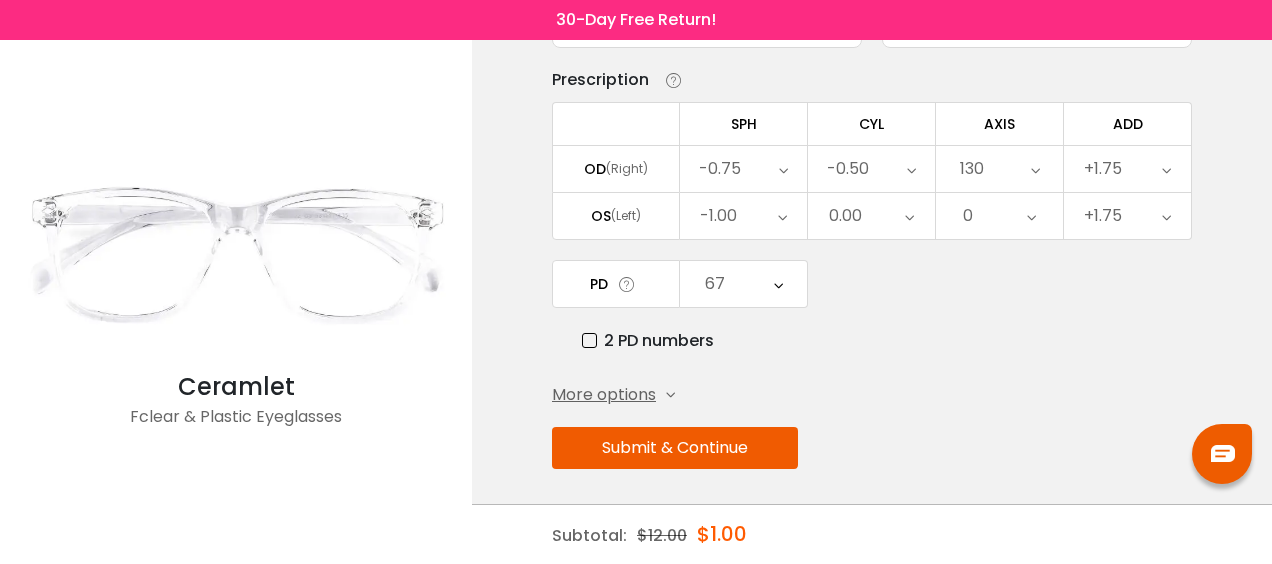 click on "Submit & Continue" at bounding box center (675, 448) 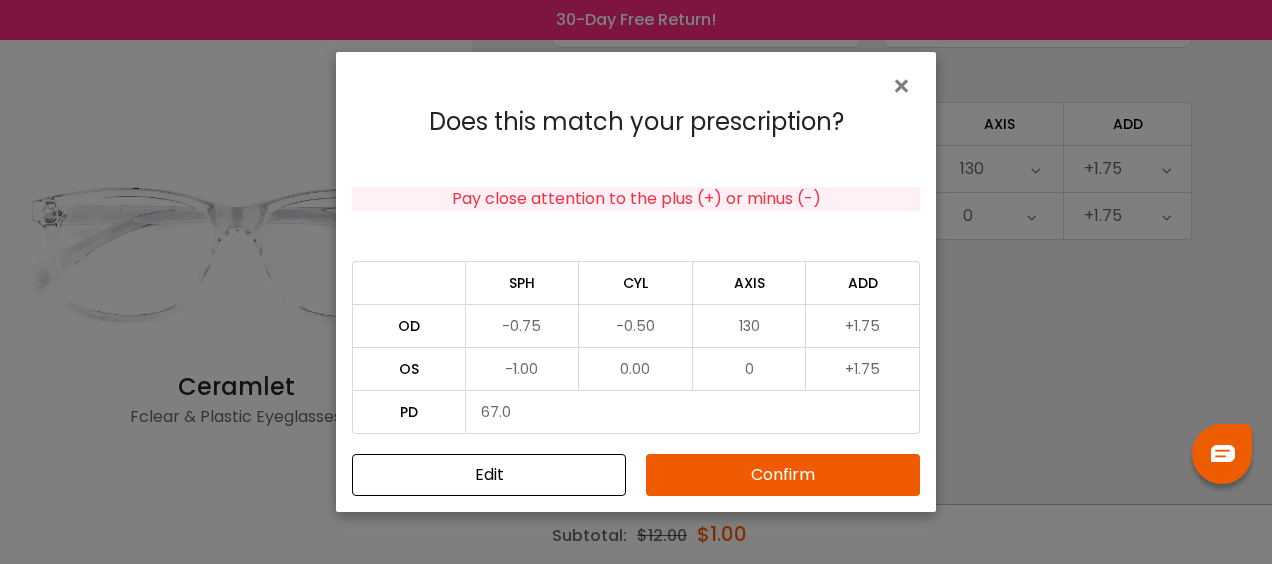 click on "Confirm" at bounding box center (783, 475) 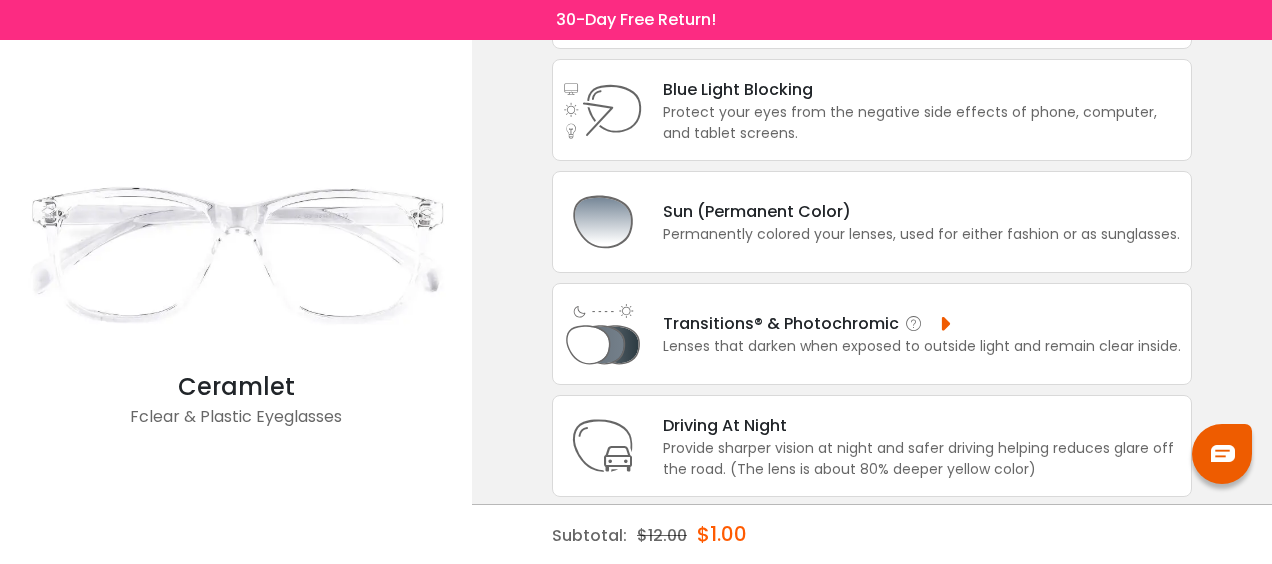 scroll, scrollTop: 0, scrollLeft: 0, axis: both 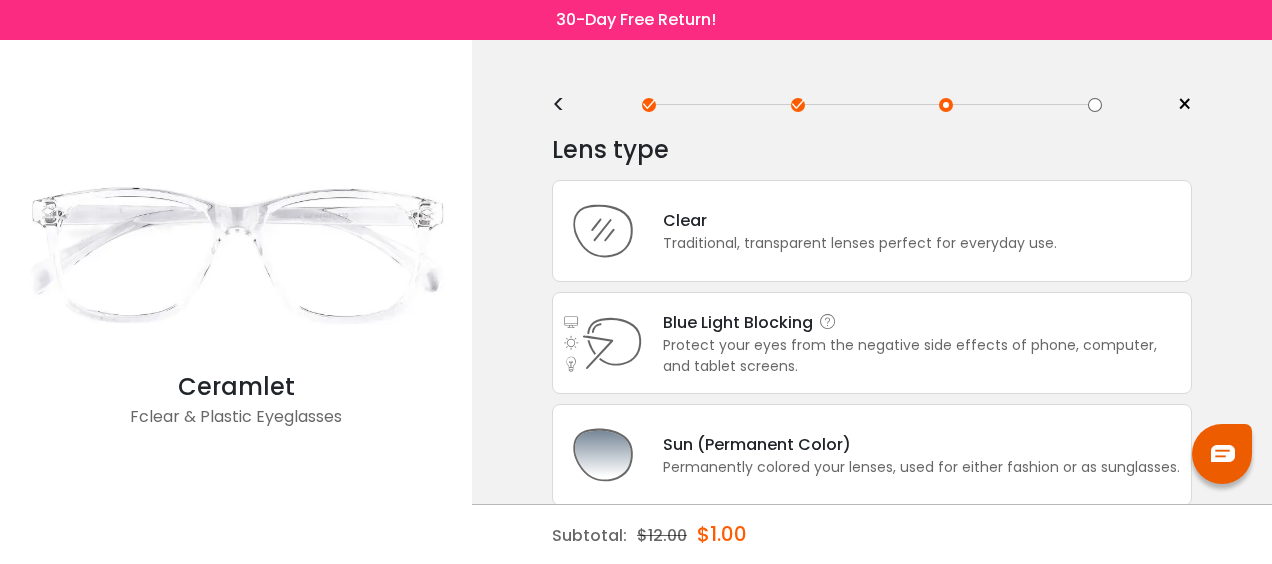 click on "Blue Light Blocking
Blue Light Blocking
Blue Light blocking lenses offer the best solution to deal with blue light emissions.
The lenses filter the blue light emitted by digital screens, providing comfort to your eyes and protection from harmful rays.
Learn more
HEV LIGHT
The wavelength of visible light is between 360 and 760 nm. High energy visible (HEV) light, 380– 500nm, is damaging to our eyes.
This includes damaging blue-violet light emitted by our digital devices.
SYMPTOMS
Headaches, sore or tired eyes, and stiff necks are all symptoms of digital eyestrain.
At the same time, HEV light from our computers, phones, and tablets causes our eyes to not only work harder,
but puts them at risk of aging faster.
HOW TO PROTECT YOUR EYES" at bounding box center (922, 322) 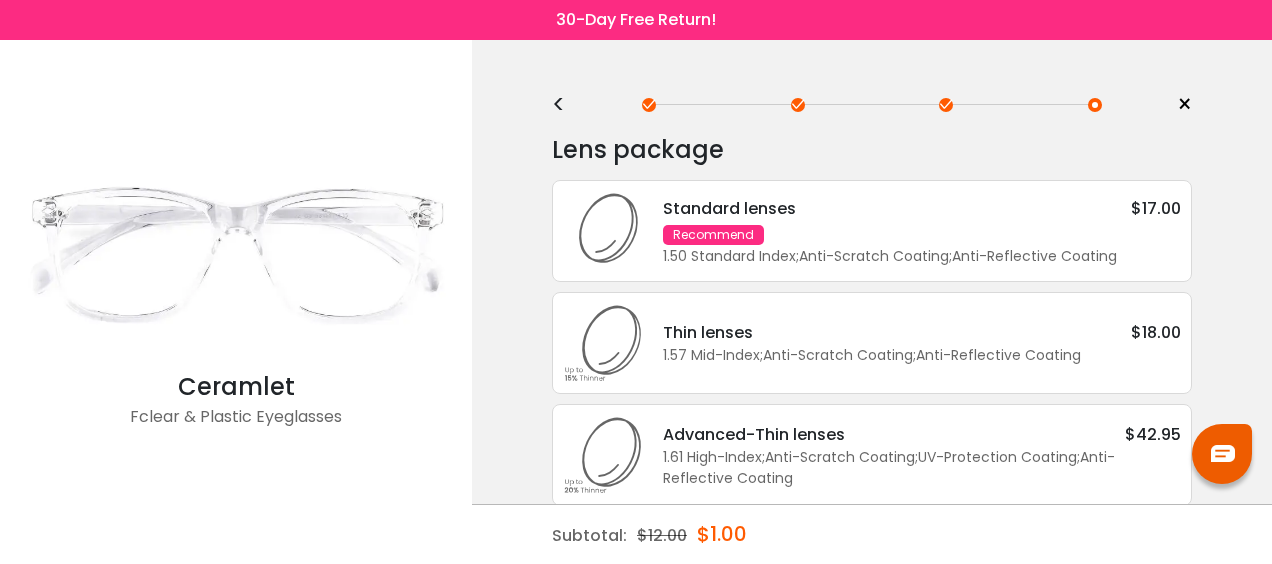 click on "1.50 Standard Index ;
Anti-Scratch Coating ;
Anti-Reflective Coating ;" at bounding box center (922, 256) 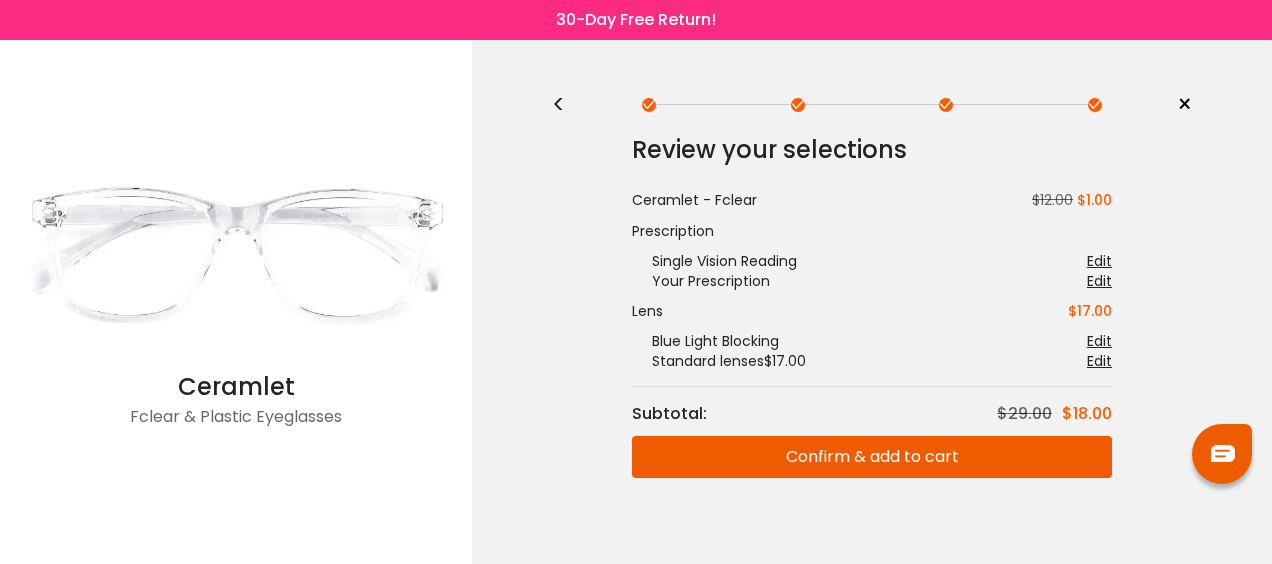 click on "Confirm & add to cart" at bounding box center (872, 457) 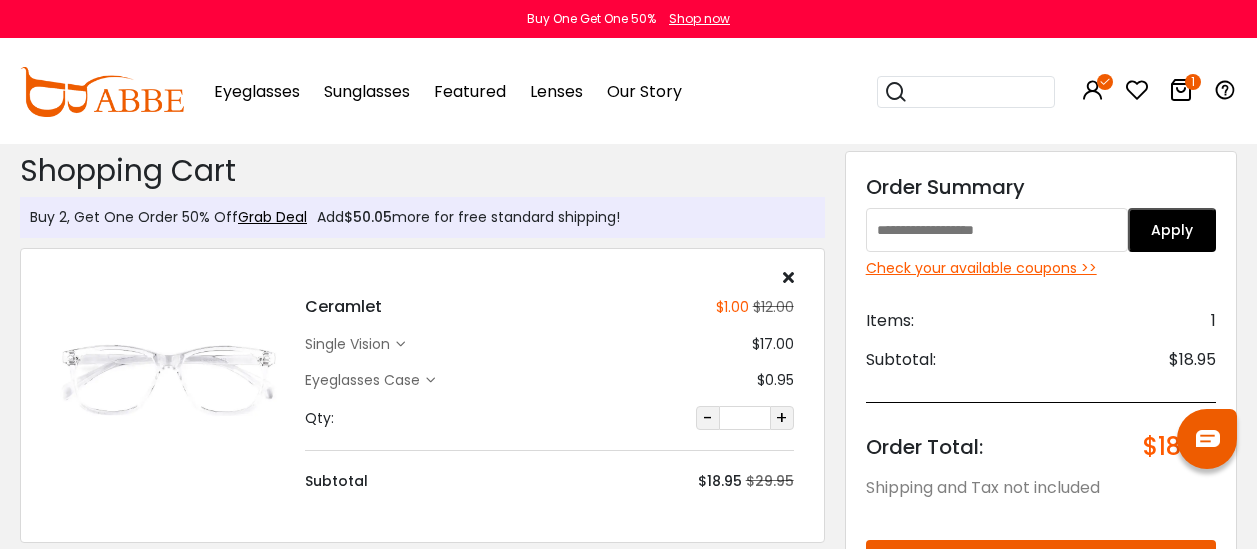 scroll, scrollTop: 0, scrollLeft: 0, axis: both 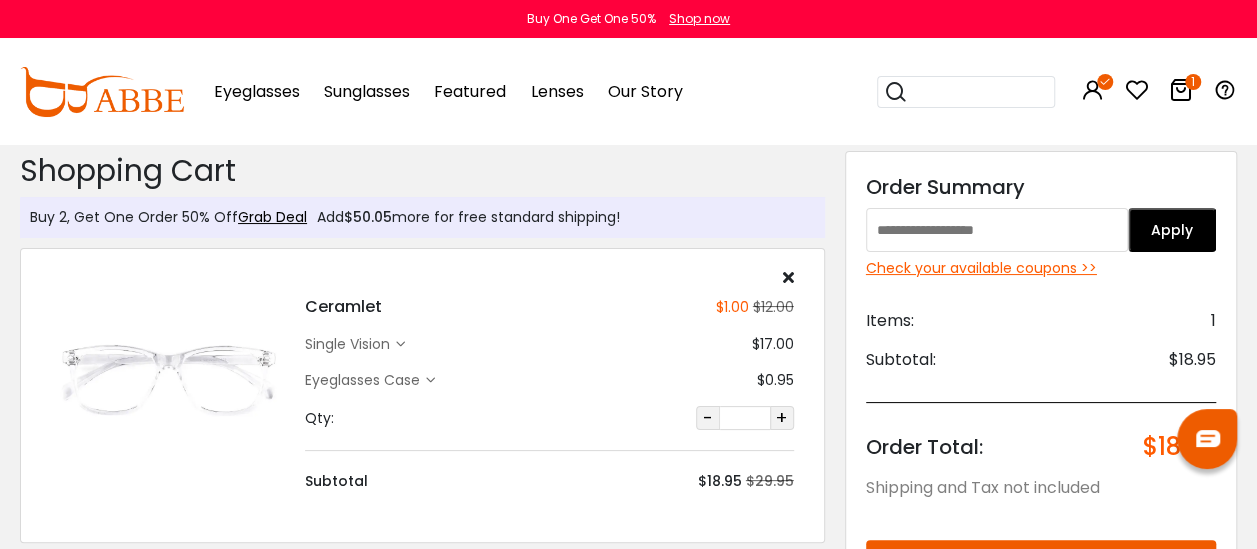 click at bounding box center (997, 230) 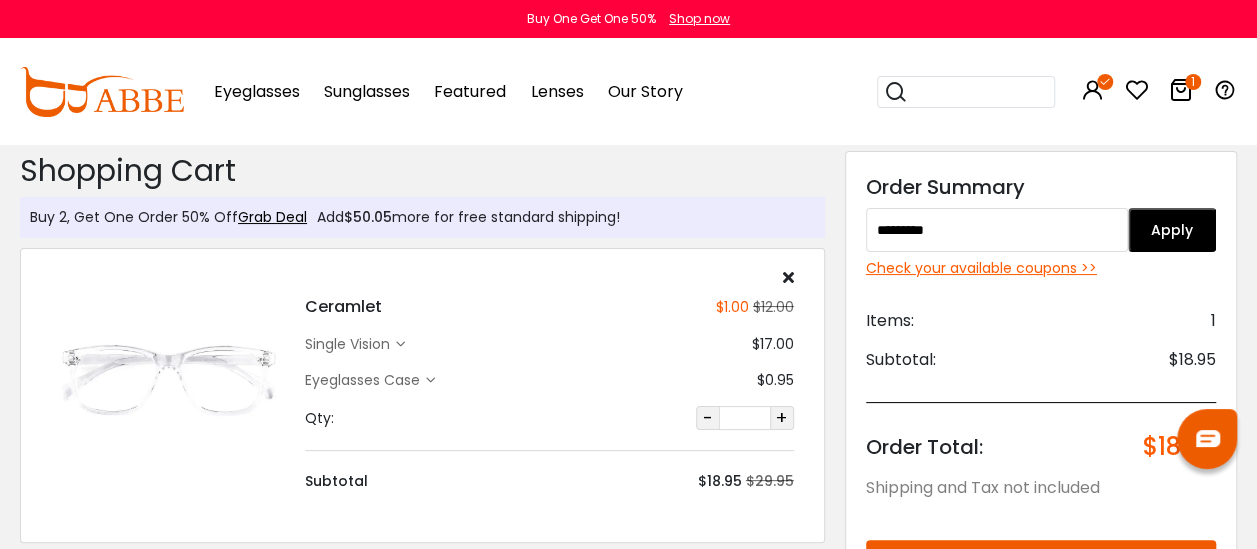 type on "*********" 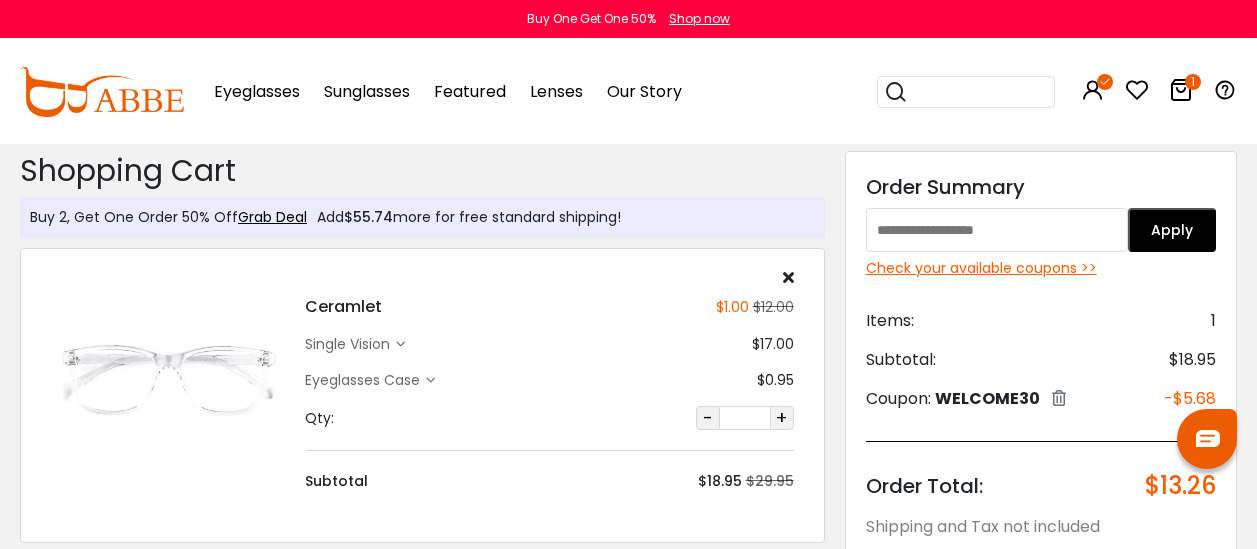 scroll, scrollTop: 0, scrollLeft: 0, axis: both 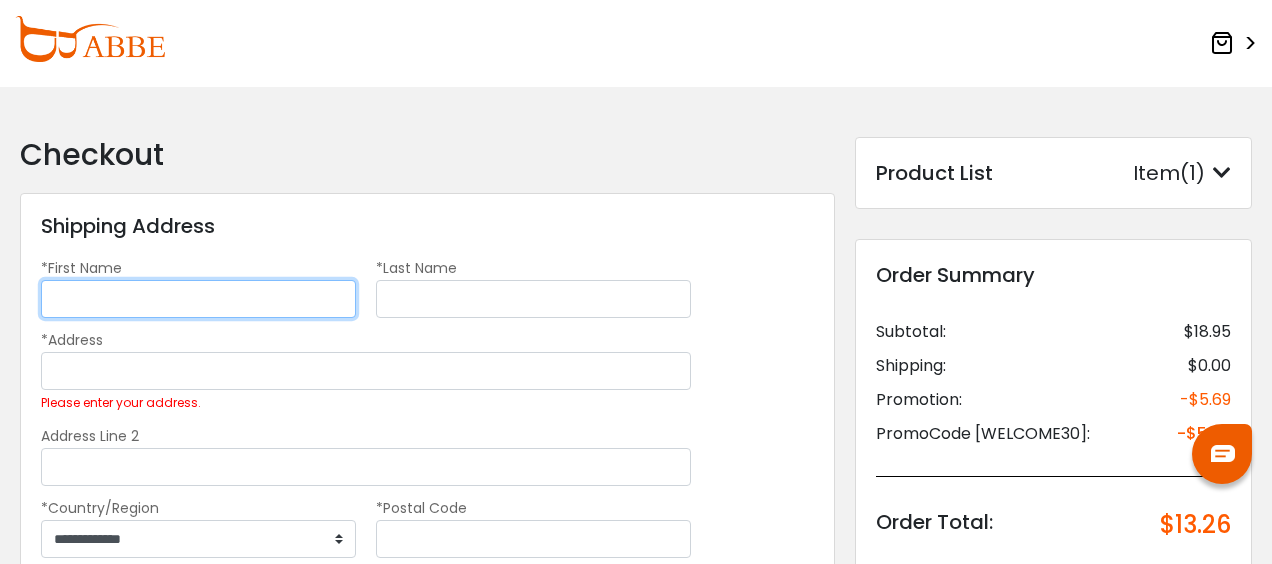 click on "*First Name" at bounding box center (198, 299) 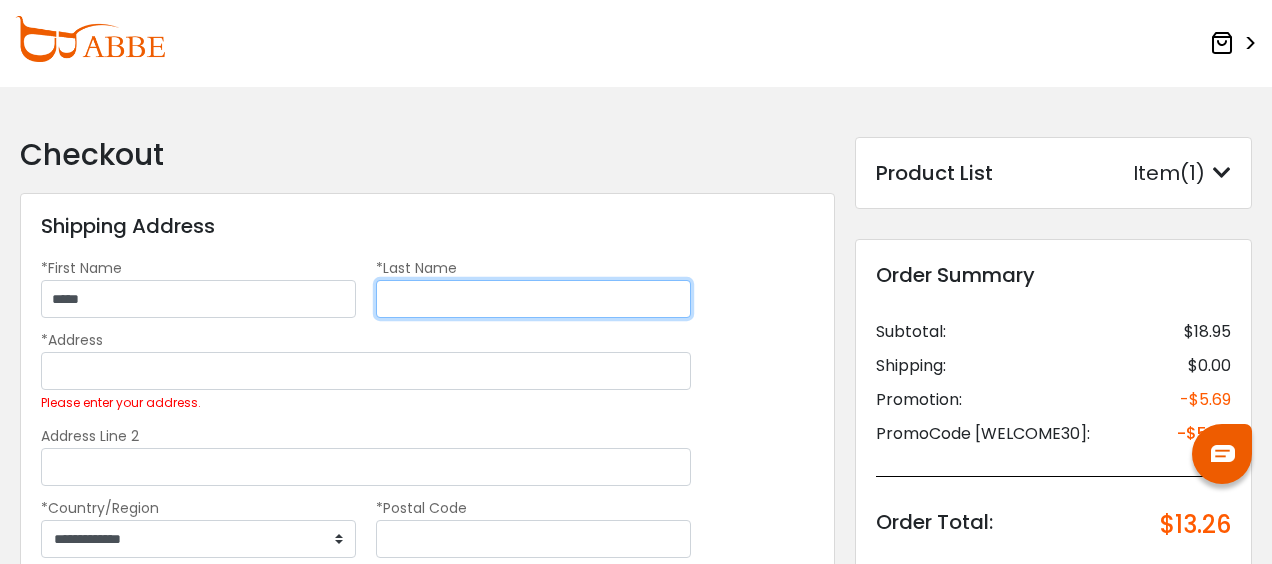 type on "******" 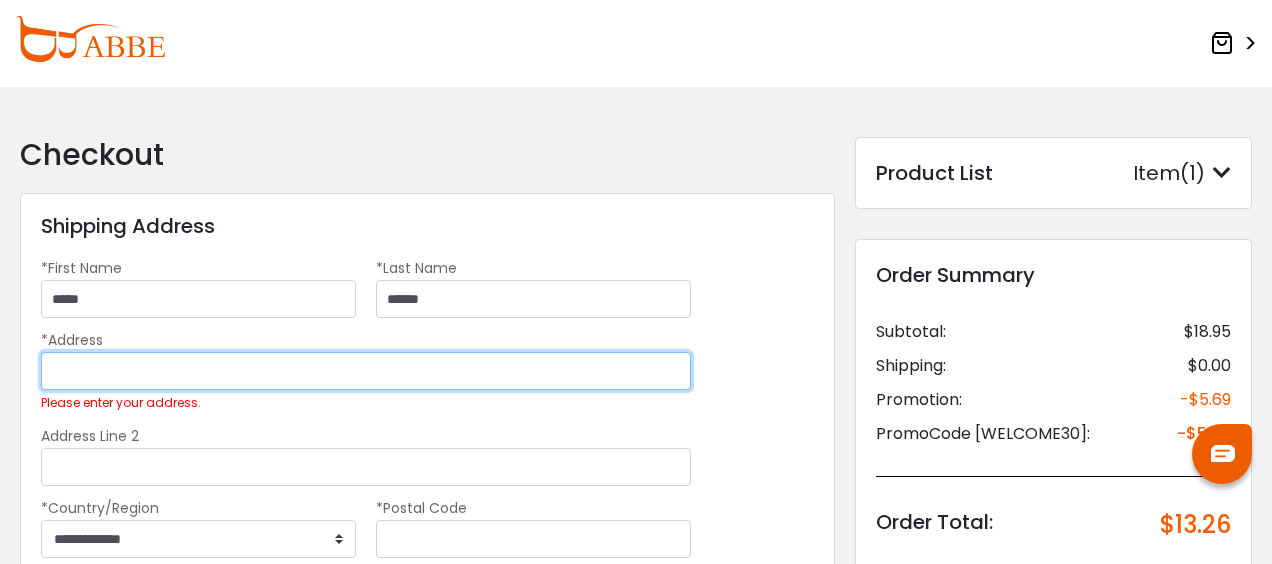 type on "**********" 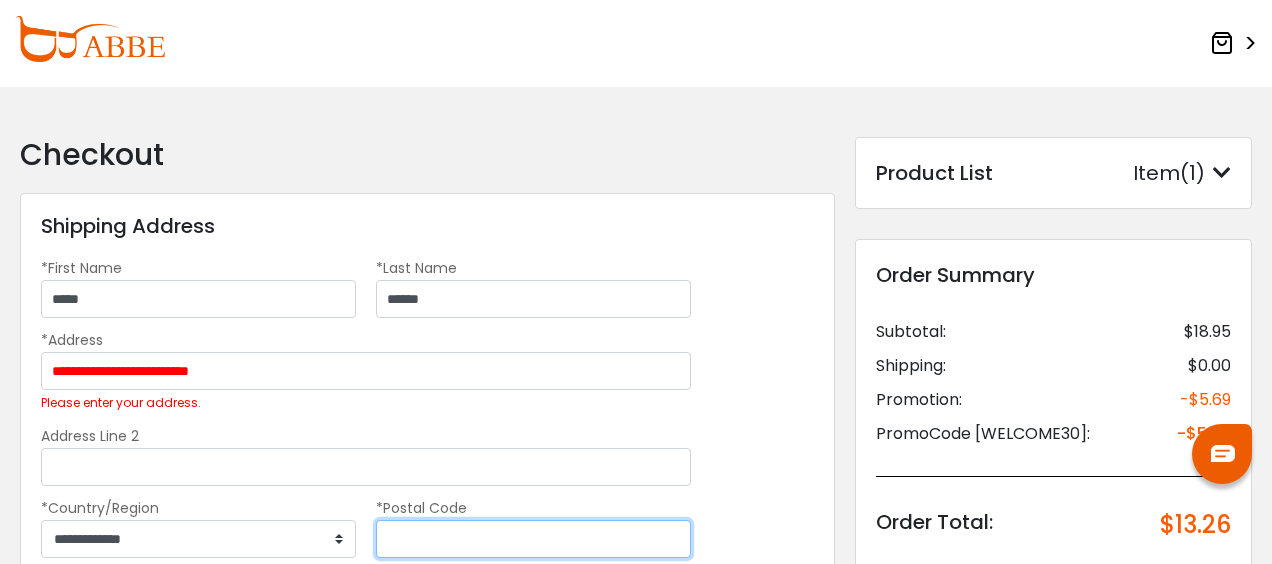type on "*****" 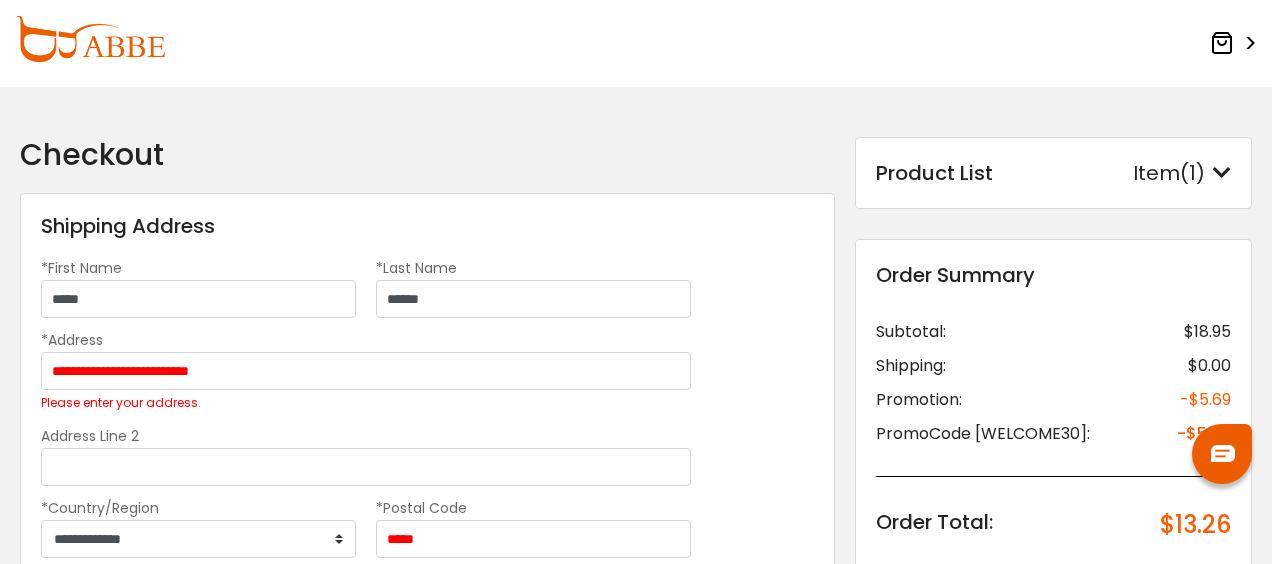 type on "*******" 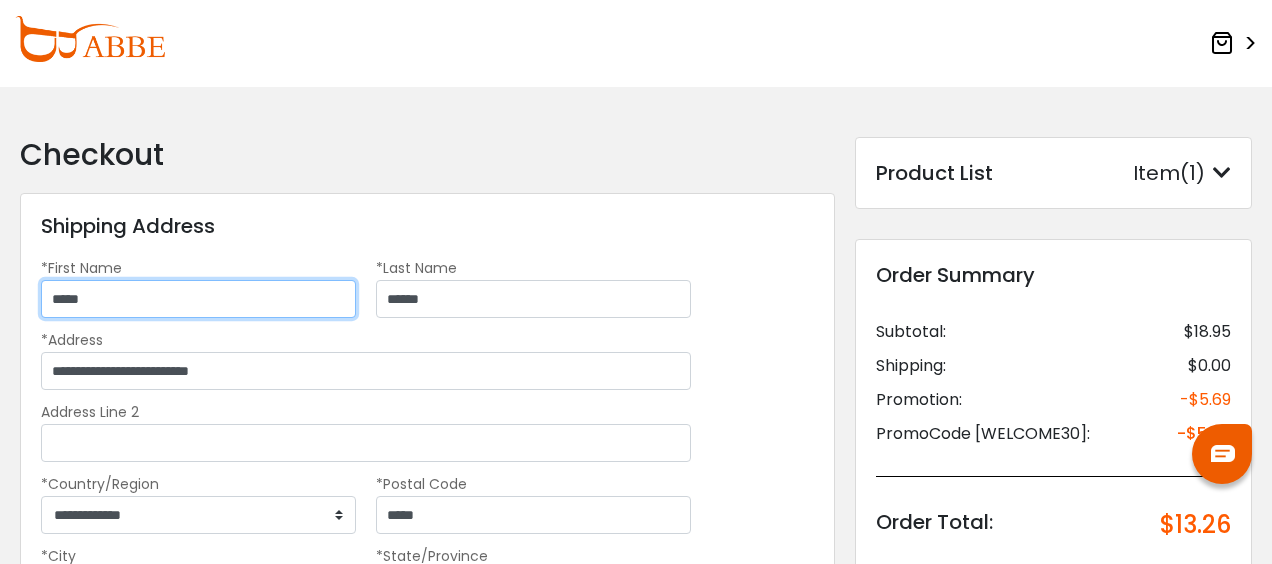 type on "*****" 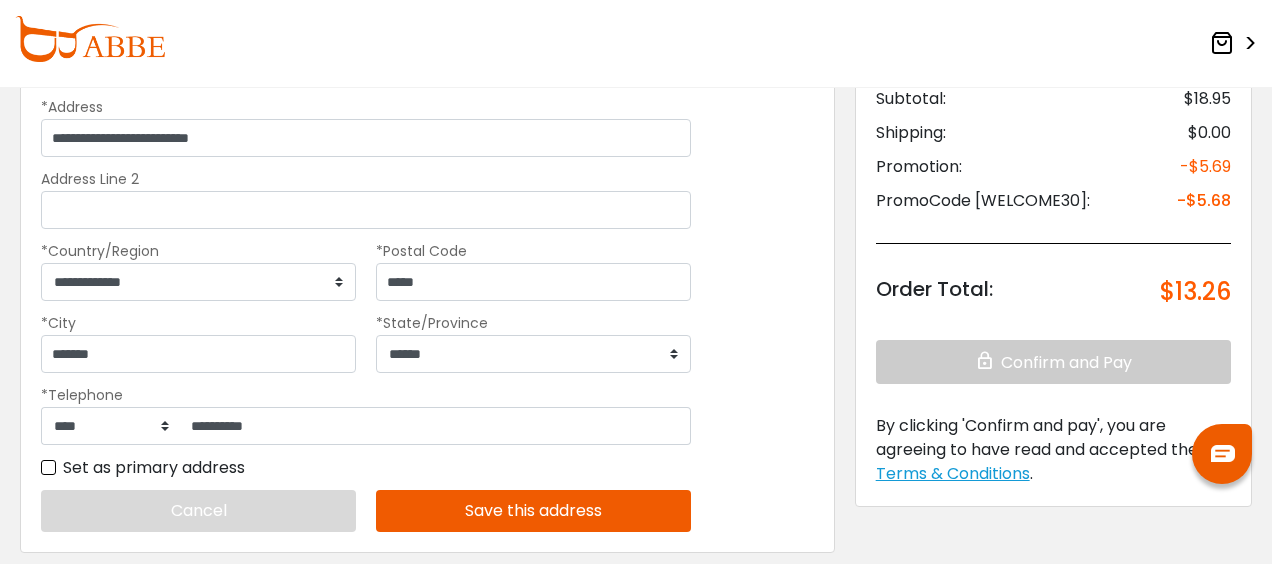 click on "Save this address" at bounding box center [533, 511] 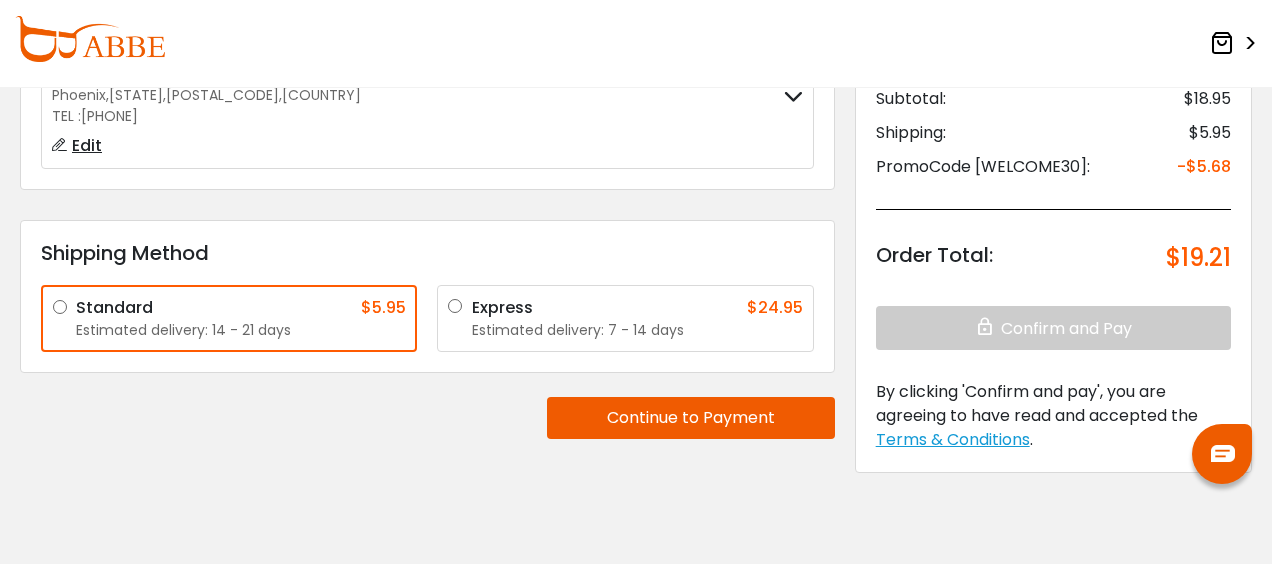 click on "Continue to Payment" at bounding box center (691, 418) 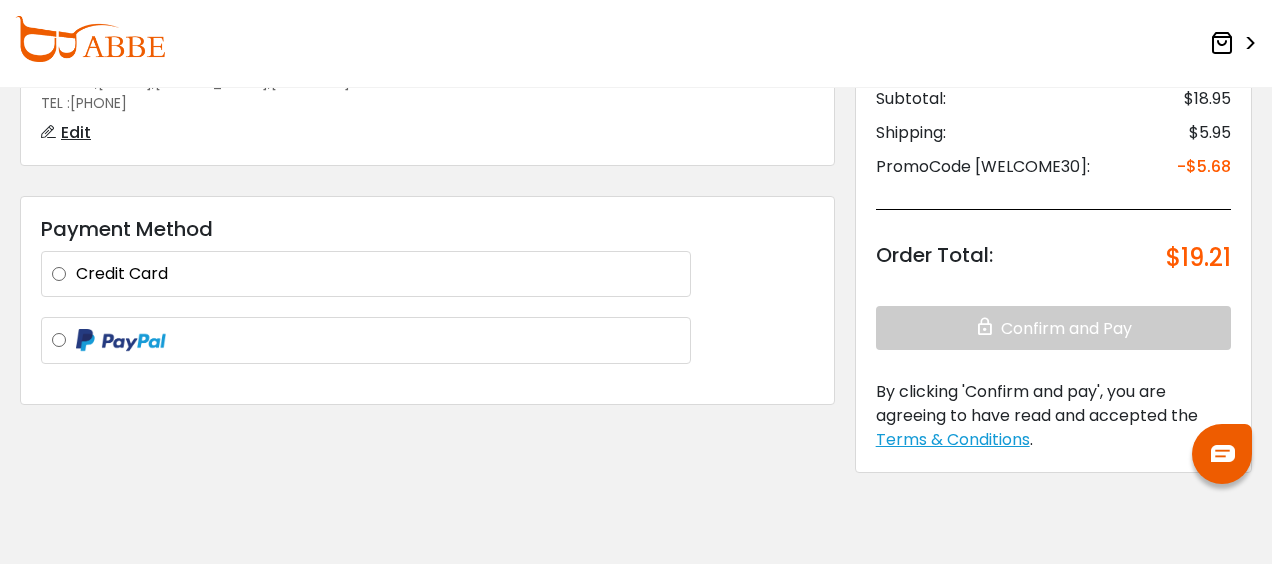click at bounding box center [378, 340] 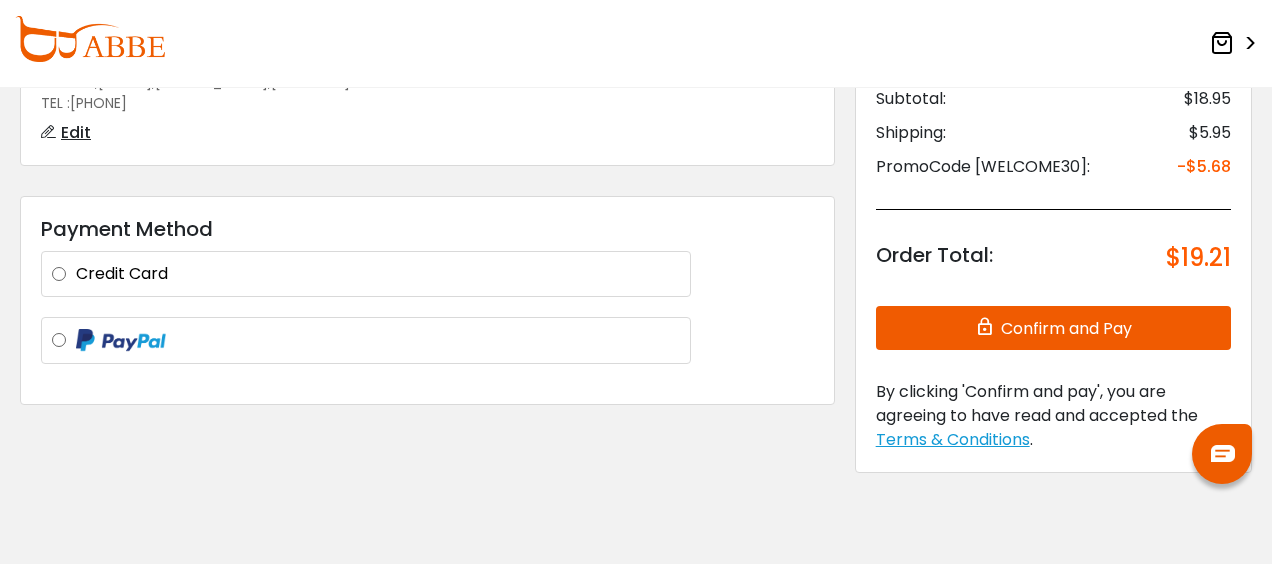 click at bounding box center [987, 326] 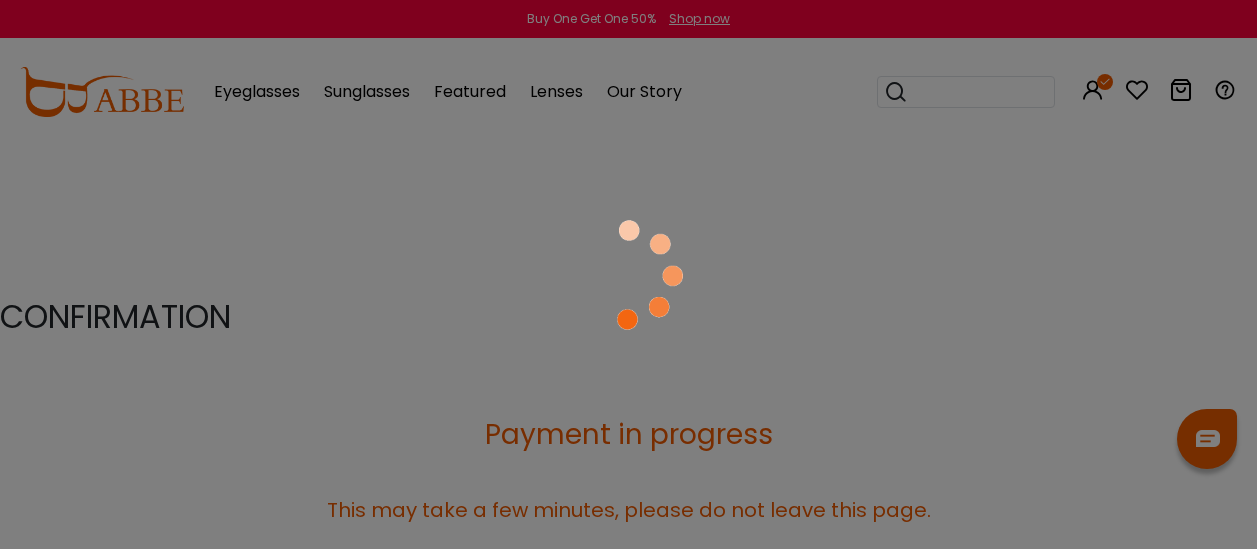 scroll, scrollTop: 0, scrollLeft: 0, axis: both 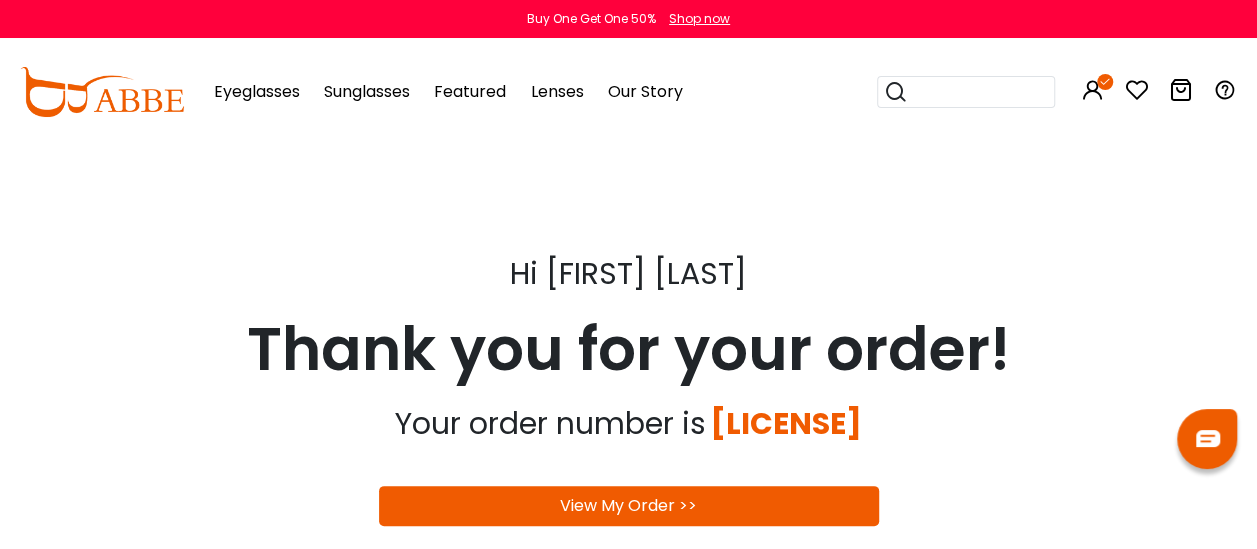 click on "View My Order >>" at bounding box center (629, 506) 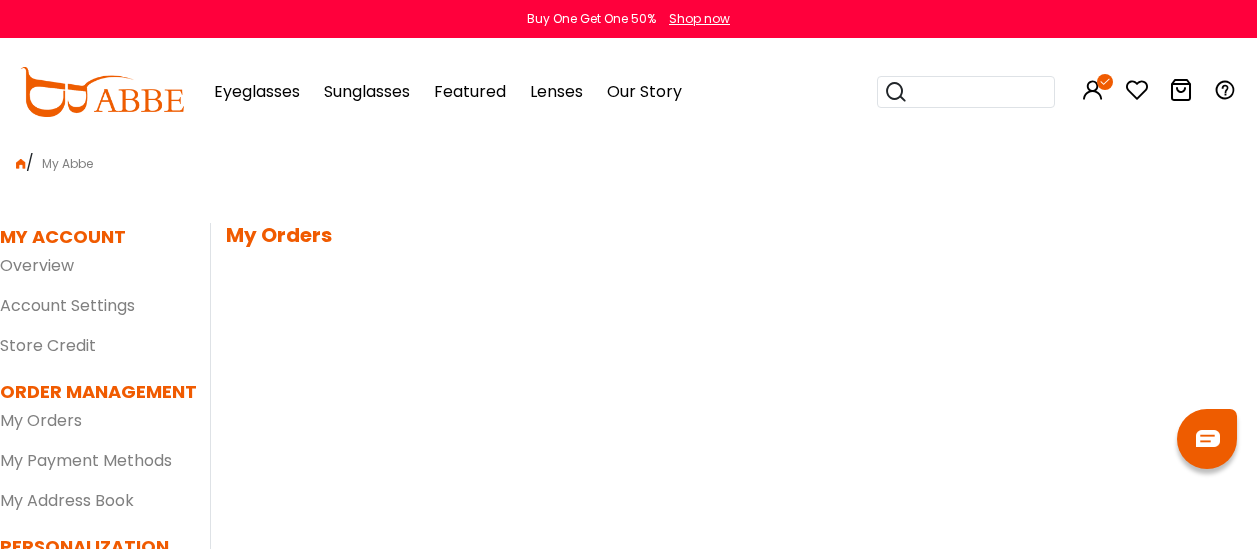 scroll, scrollTop: 0, scrollLeft: 0, axis: both 